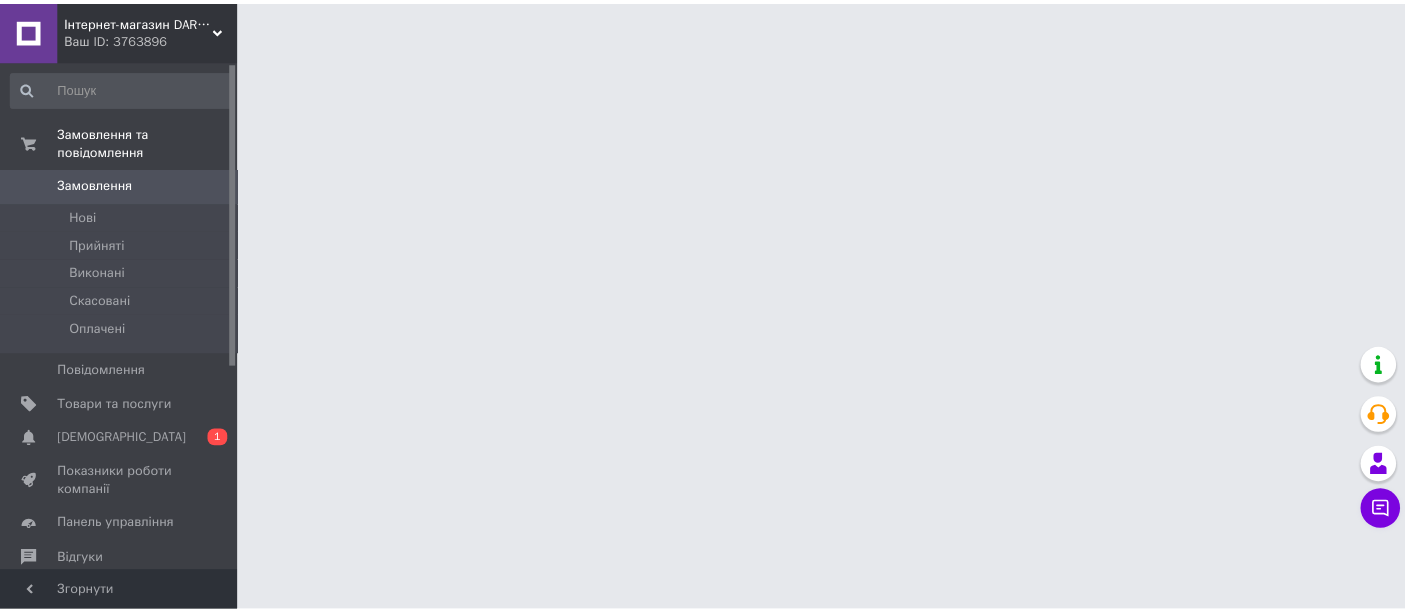 scroll, scrollTop: 0, scrollLeft: 0, axis: both 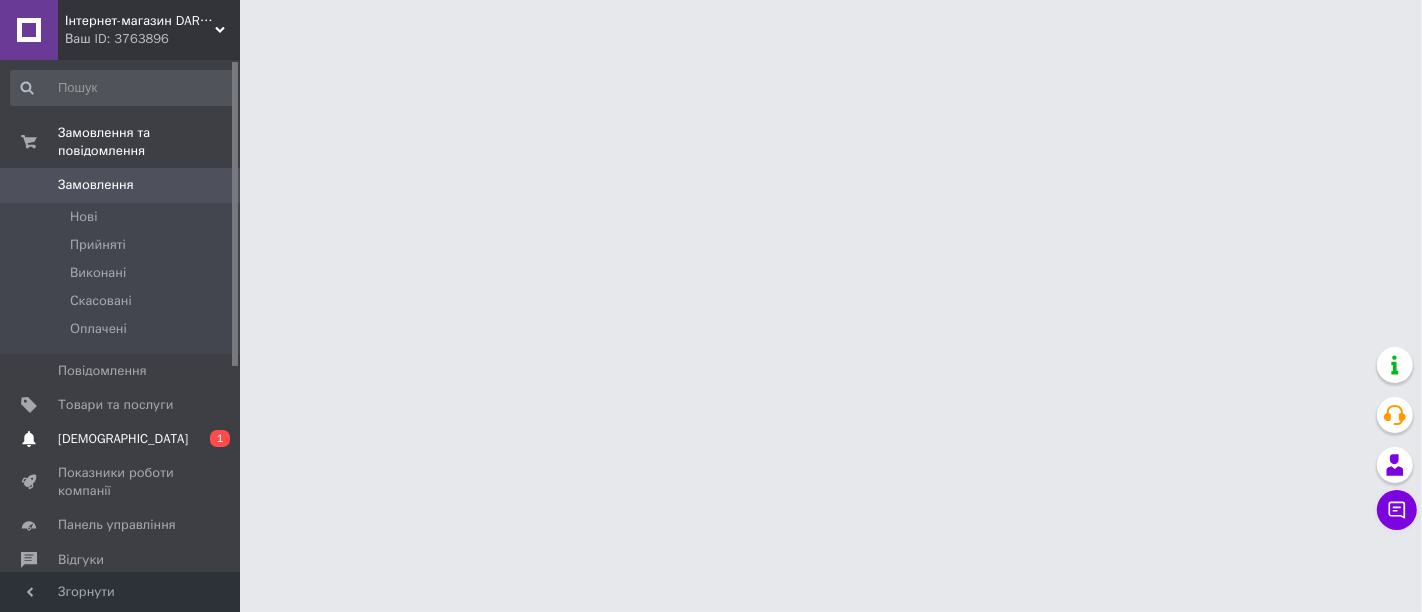 click on "[DEMOGRAPHIC_DATA]" at bounding box center (121, 439) 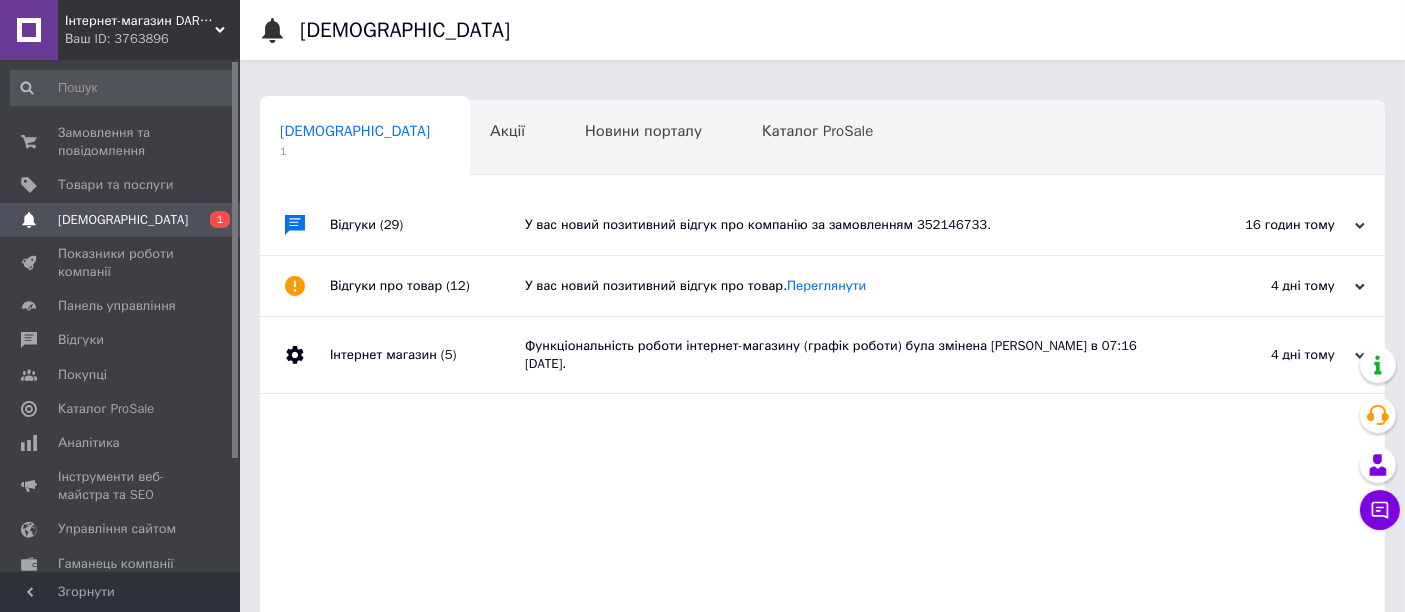 click on "У вас новий позитивний відгук про компанію за замовленням 352146733." at bounding box center [845, 225] 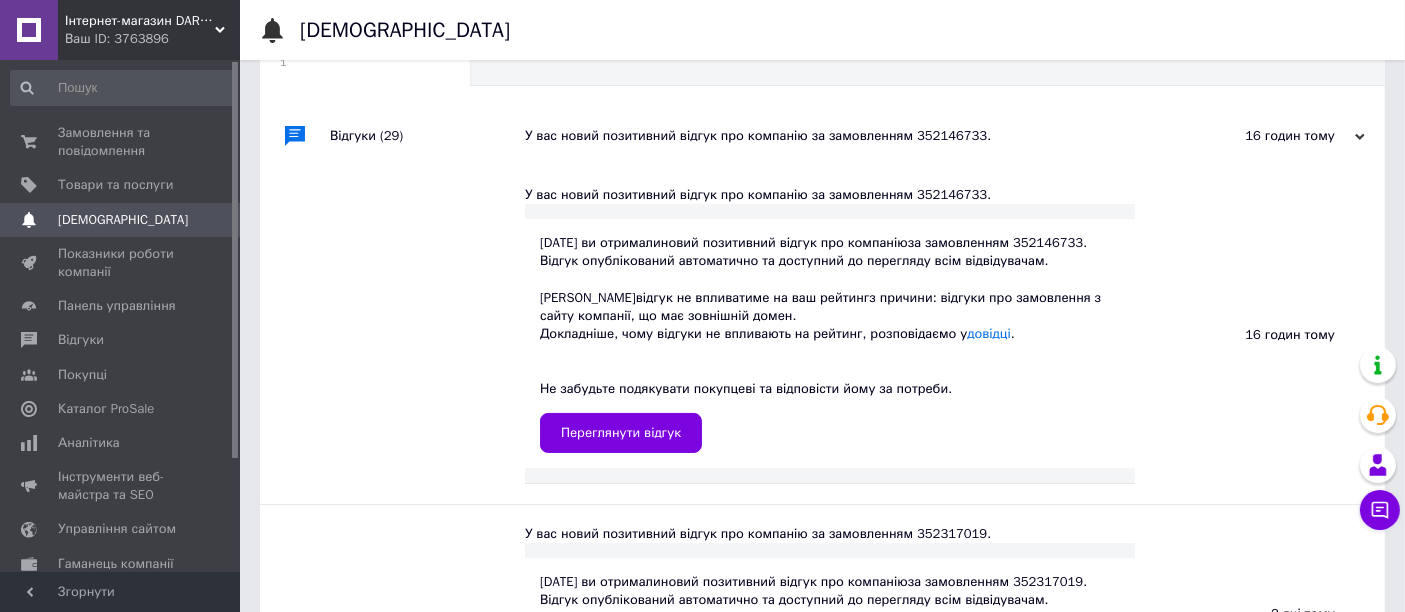 scroll, scrollTop: 111, scrollLeft: 0, axis: vertical 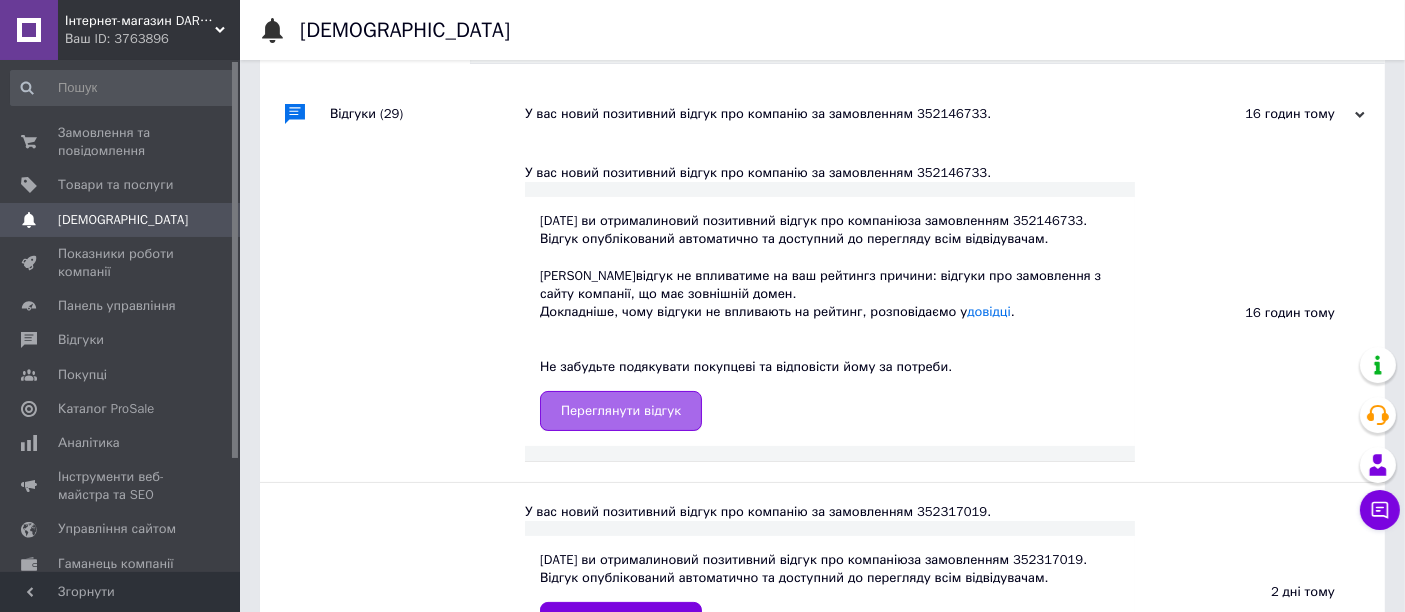 click on "Переглянути відгук" at bounding box center [621, 411] 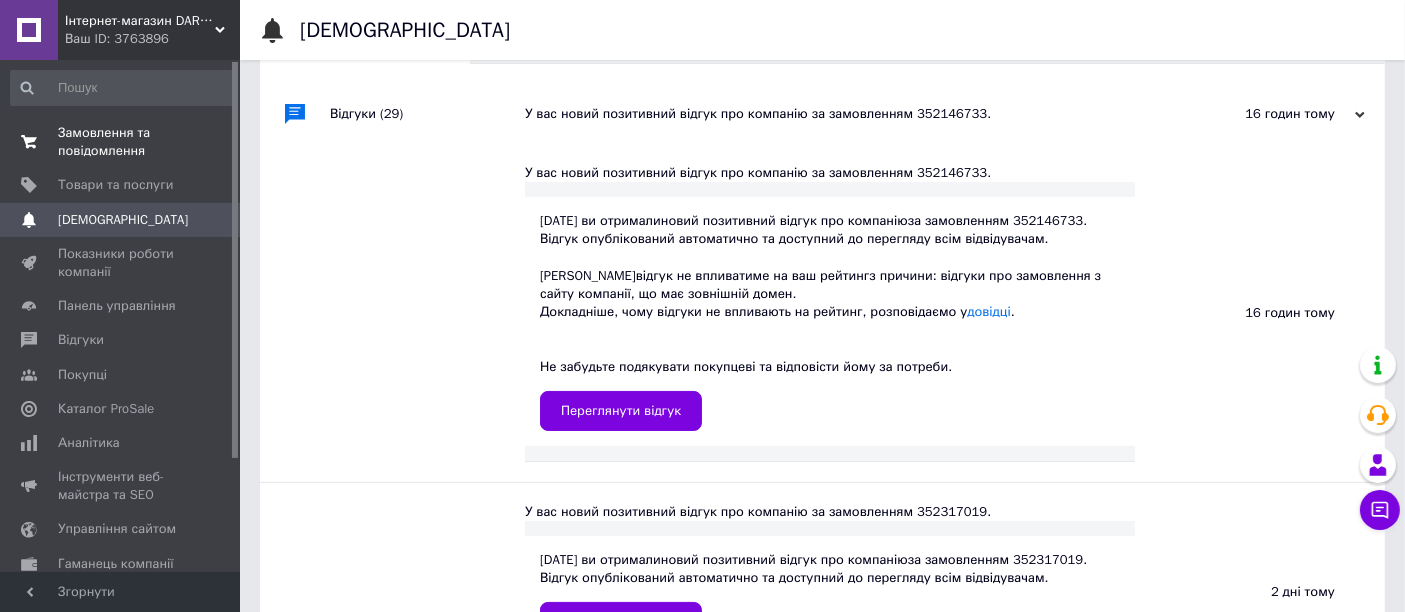 click on "Замовлення та повідомлення" at bounding box center (121, 142) 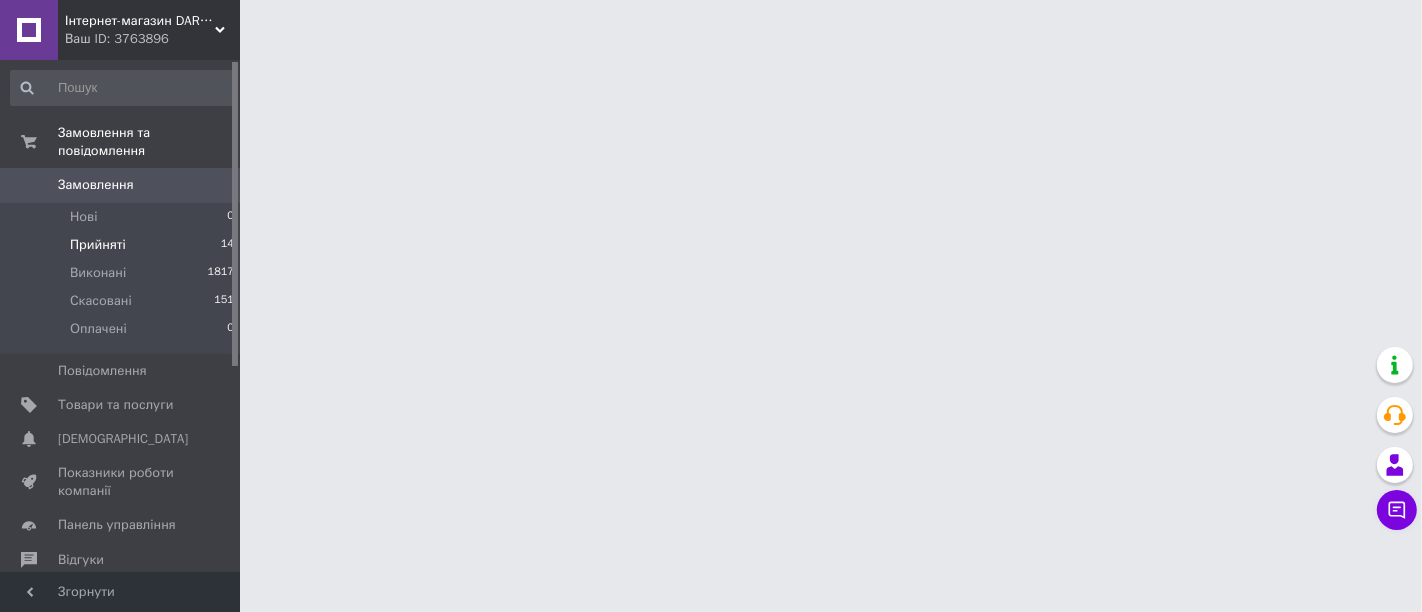 click on "Прийняті" at bounding box center (98, 245) 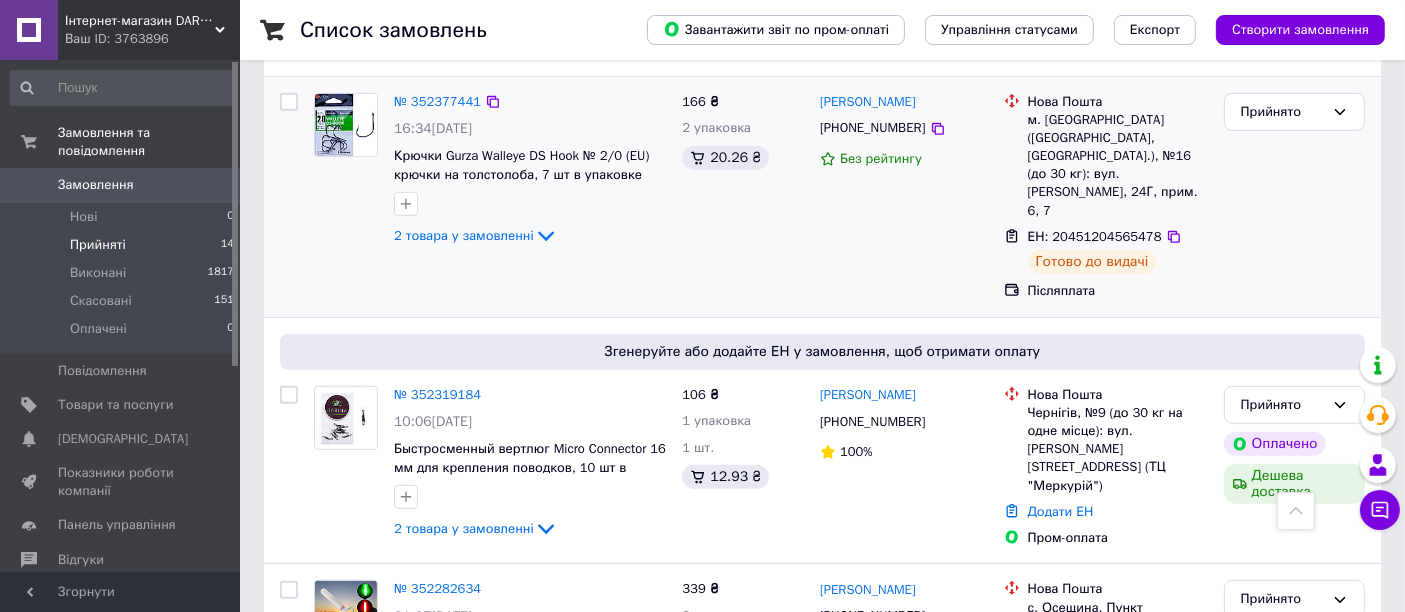 scroll, scrollTop: 1263, scrollLeft: 0, axis: vertical 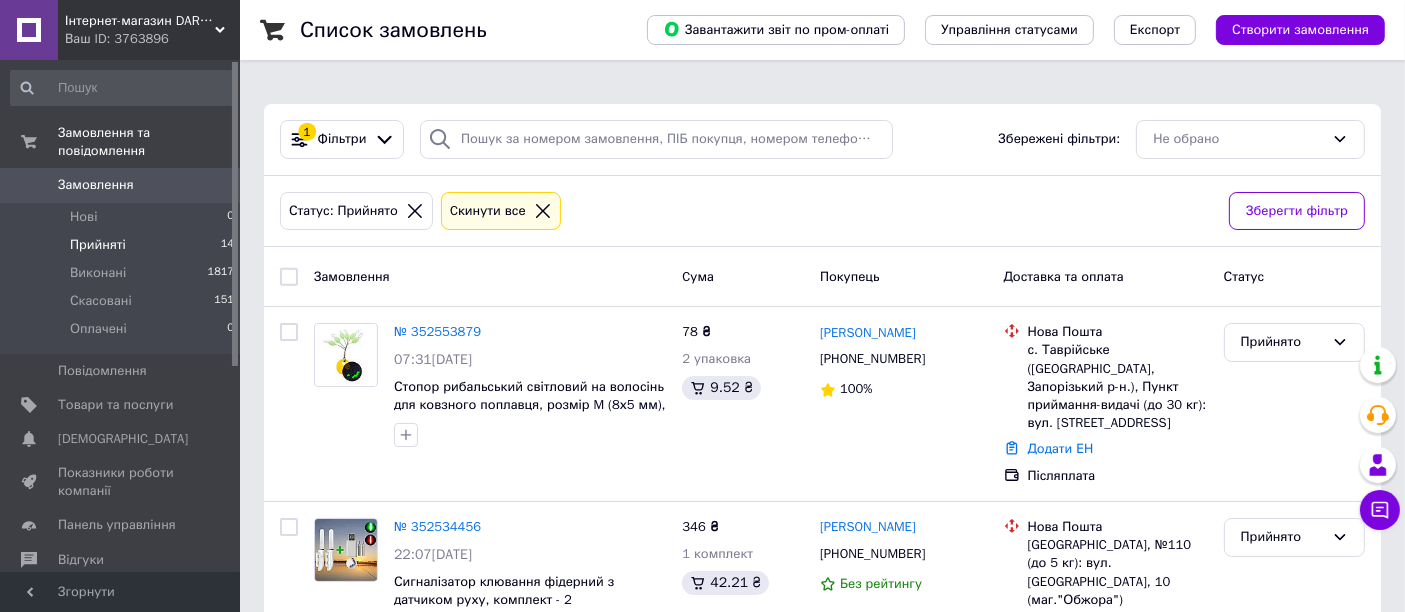 click on "Прийняті" at bounding box center [98, 245] 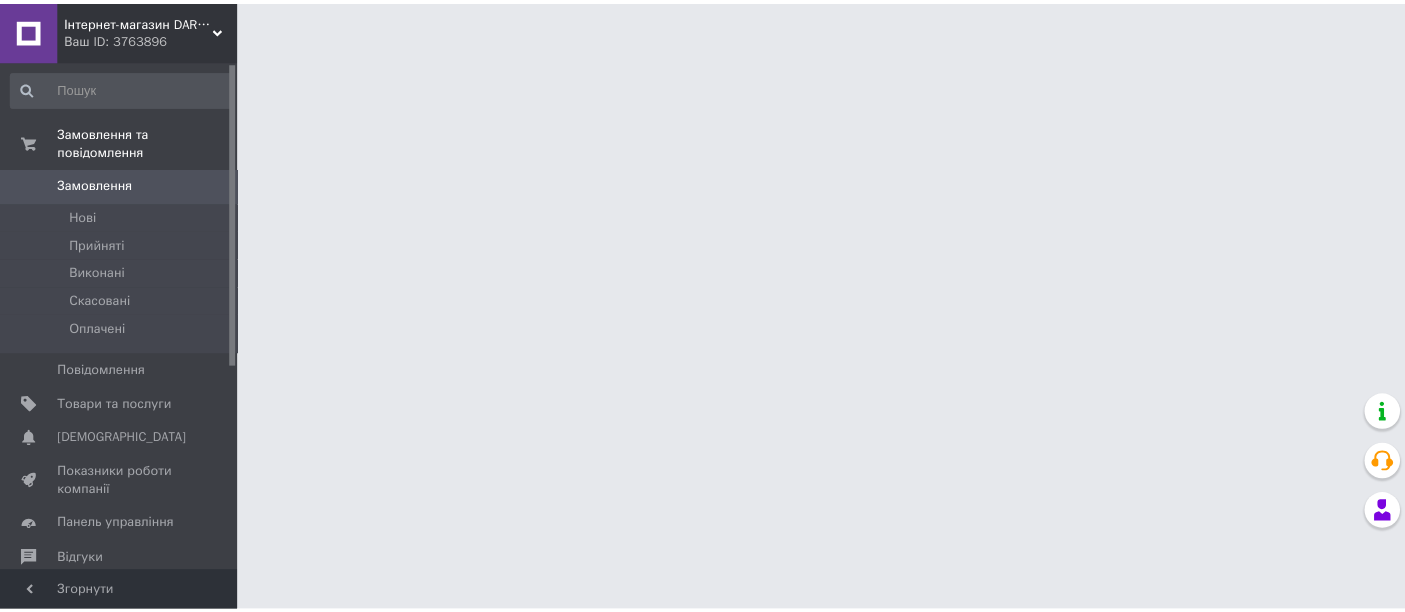 scroll, scrollTop: 0, scrollLeft: 0, axis: both 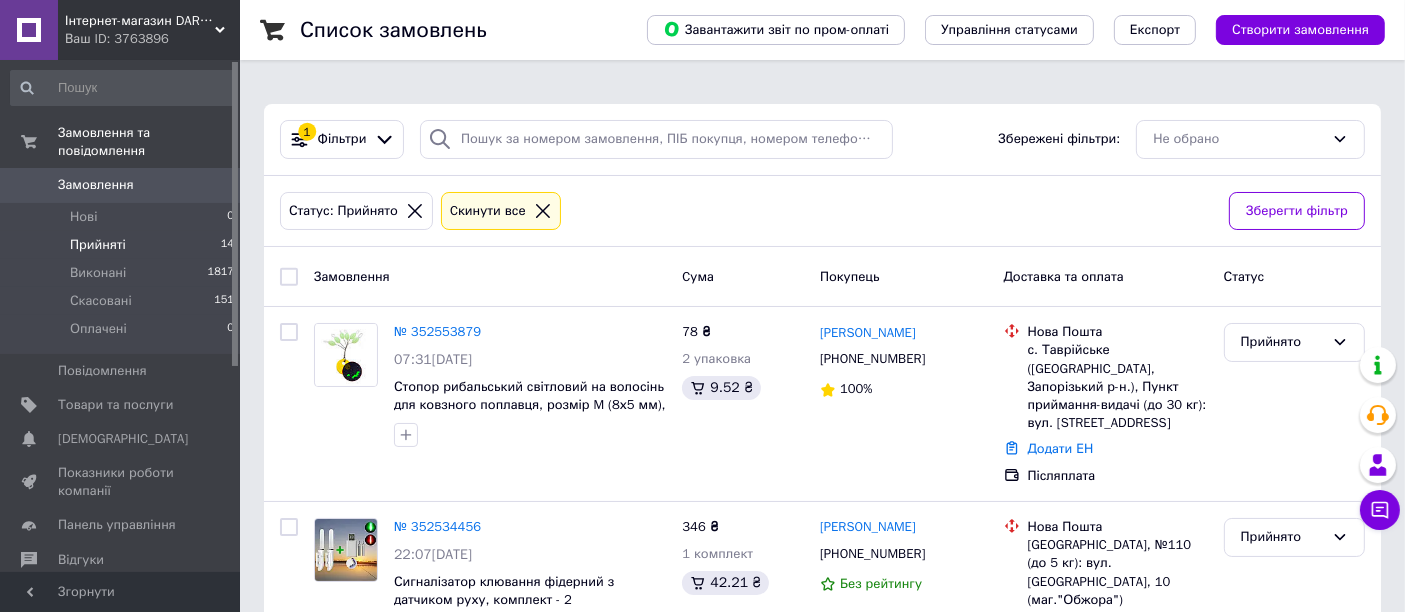 click on "Прийняті" at bounding box center [98, 245] 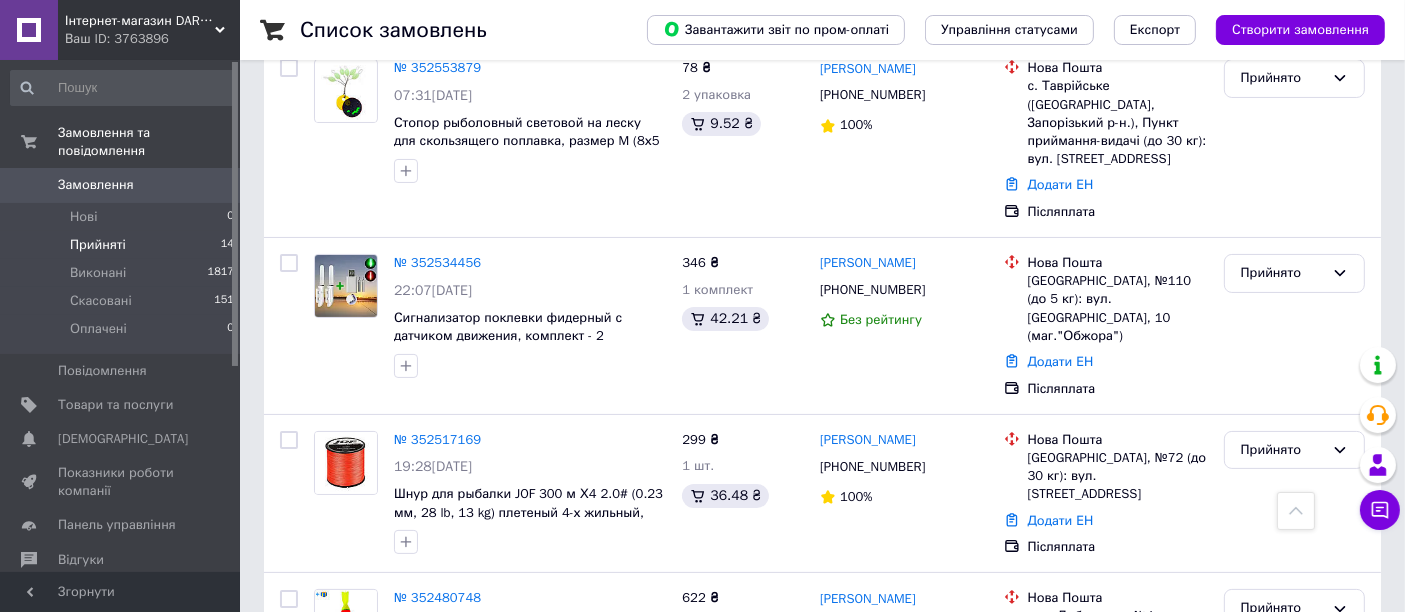 scroll, scrollTop: 263, scrollLeft: 0, axis: vertical 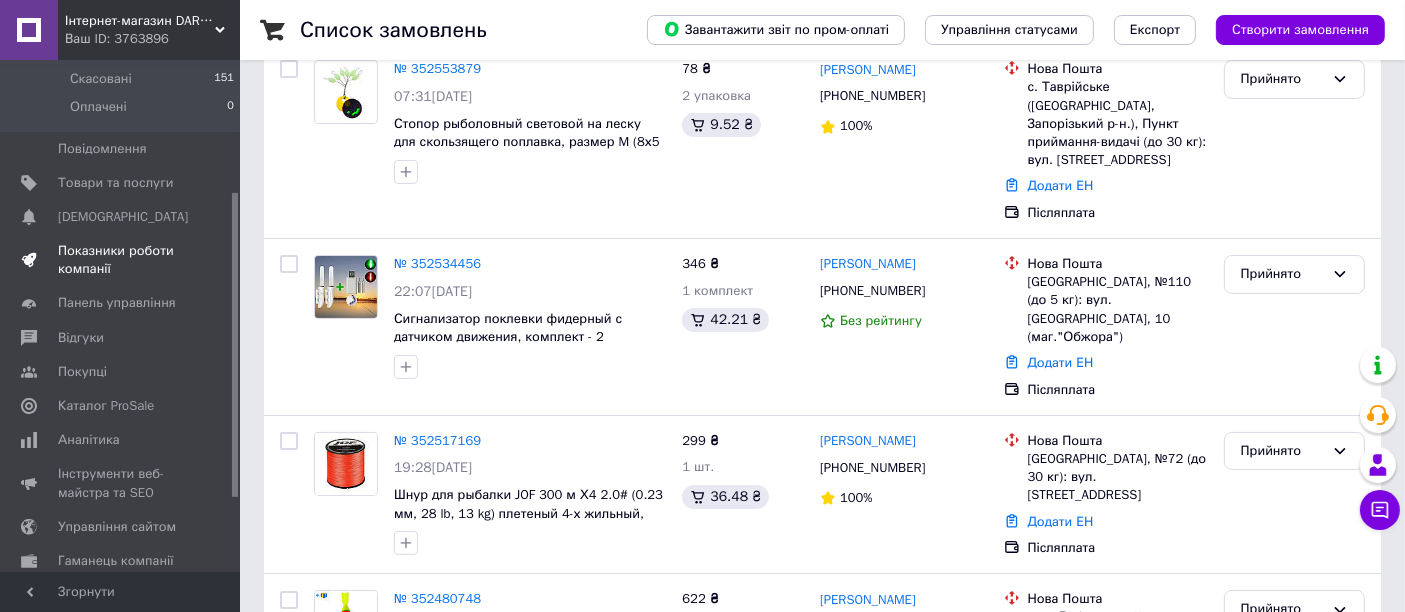 click on "Показники роботи компанії" at bounding box center [121, 260] 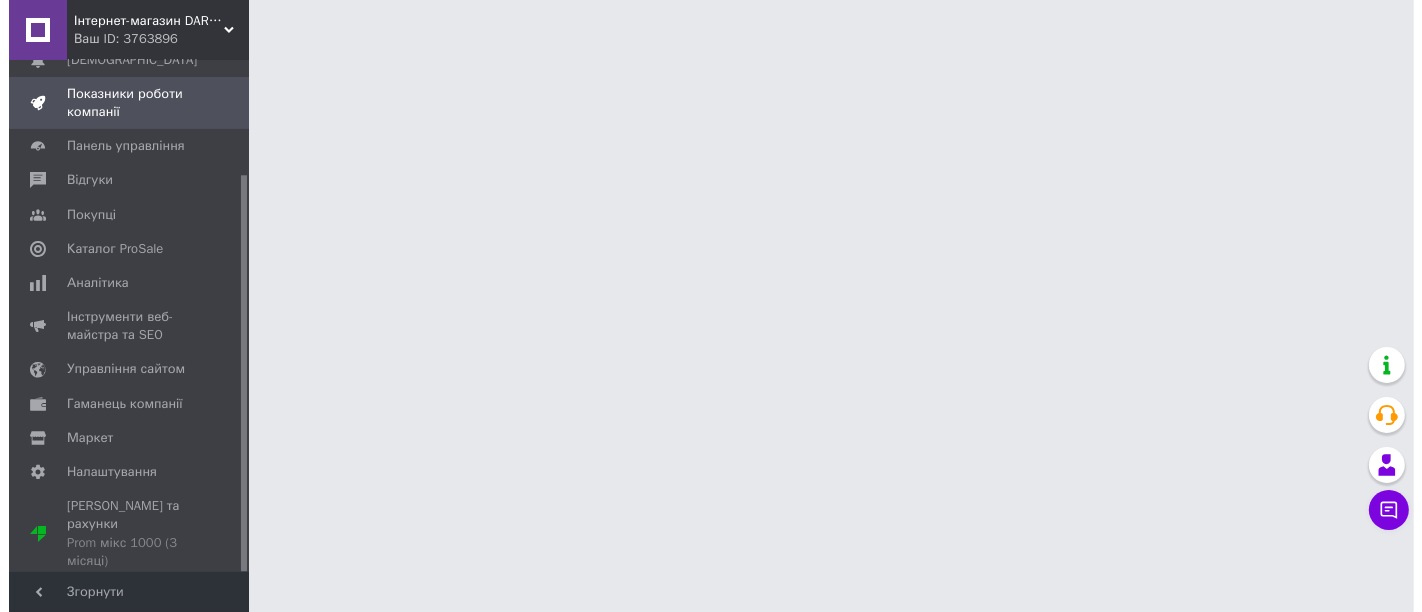 scroll, scrollTop: 0, scrollLeft: 0, axis: both 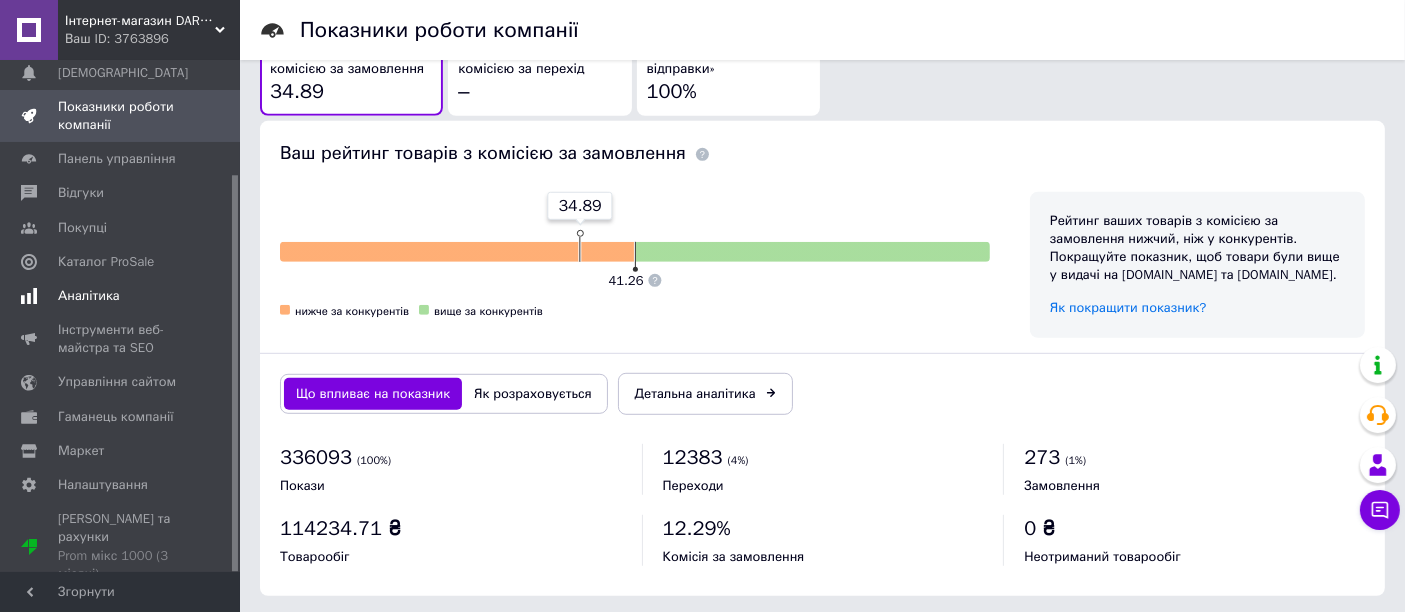 click on "Аналітика" at bounding box center [89, 296] 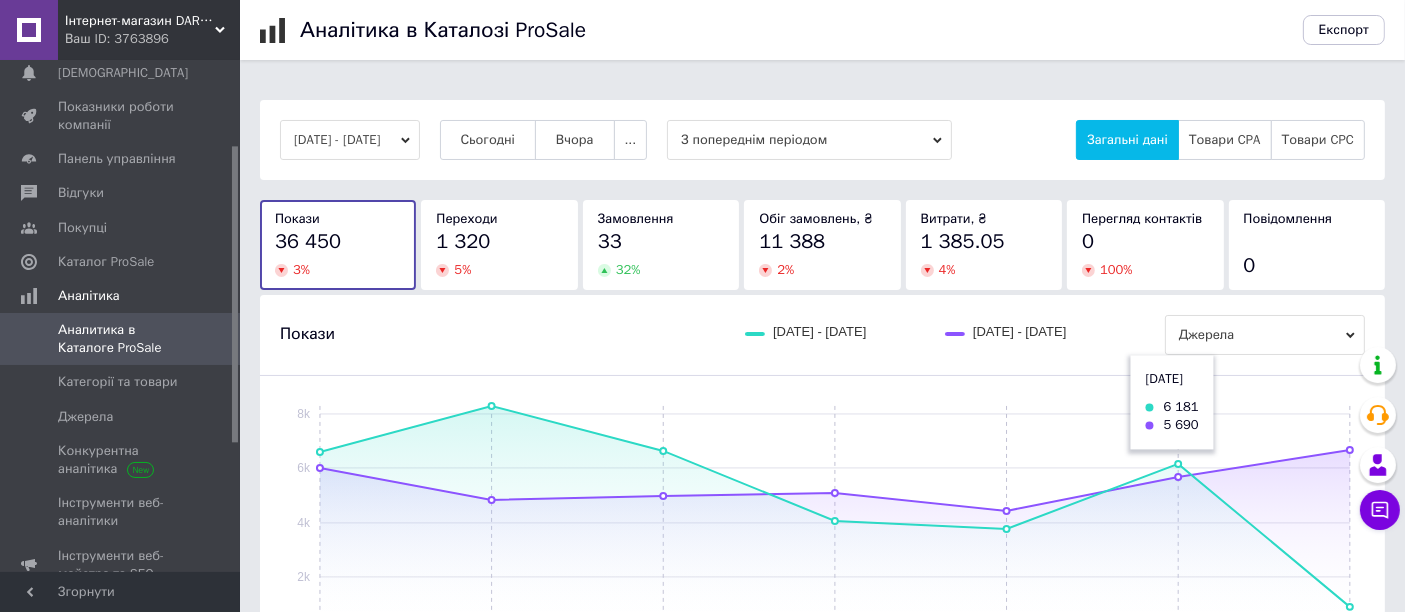 scroll, scrollTop: 111, scrollLeft: 0, axis: vertical 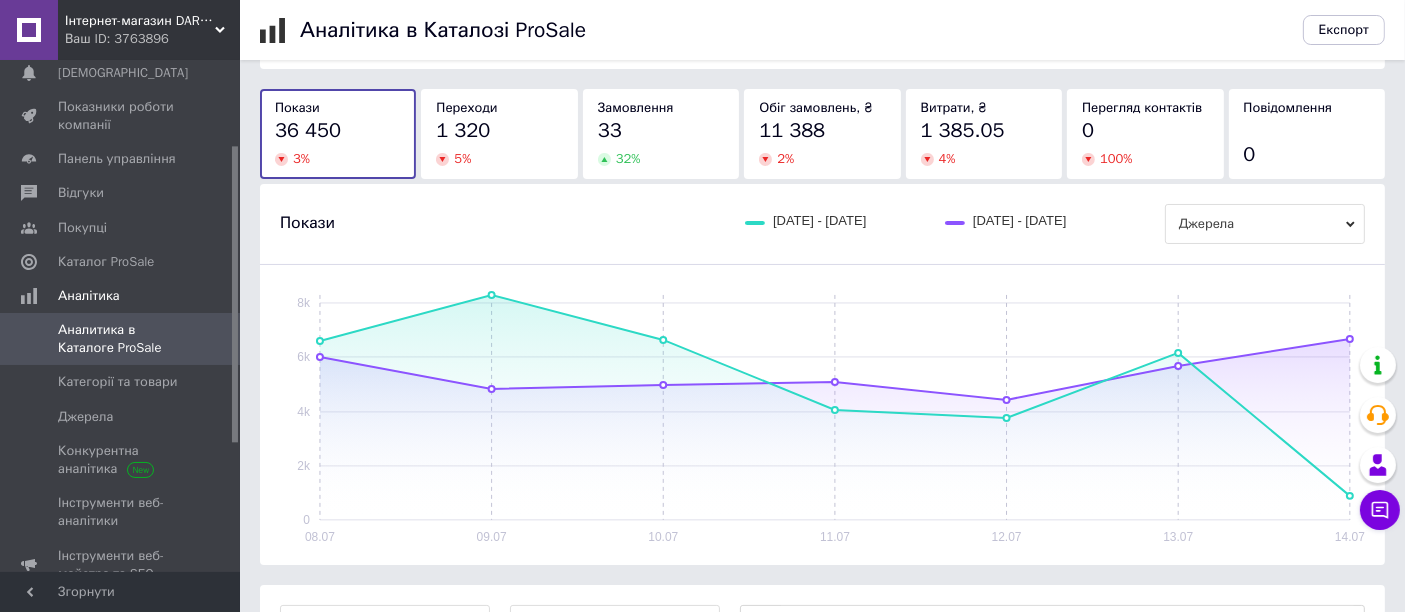 click on "1 320" at bounding box center [463, 130] 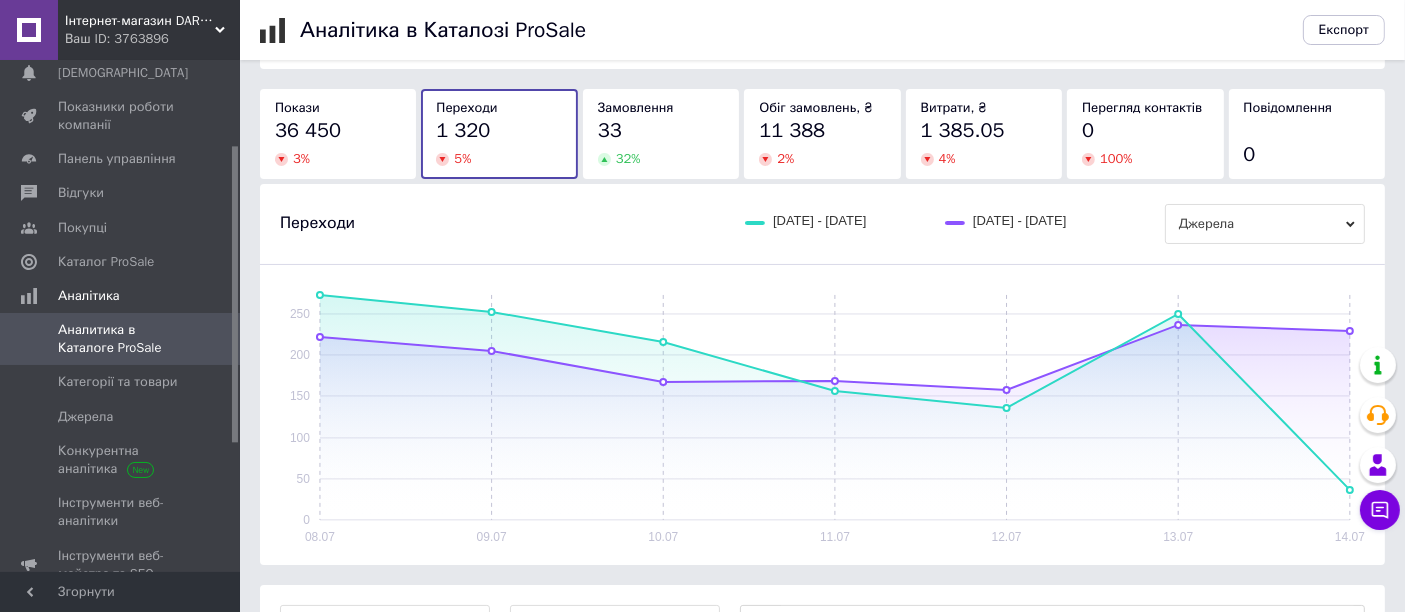 click on "33" at bounding box center [661, 131] 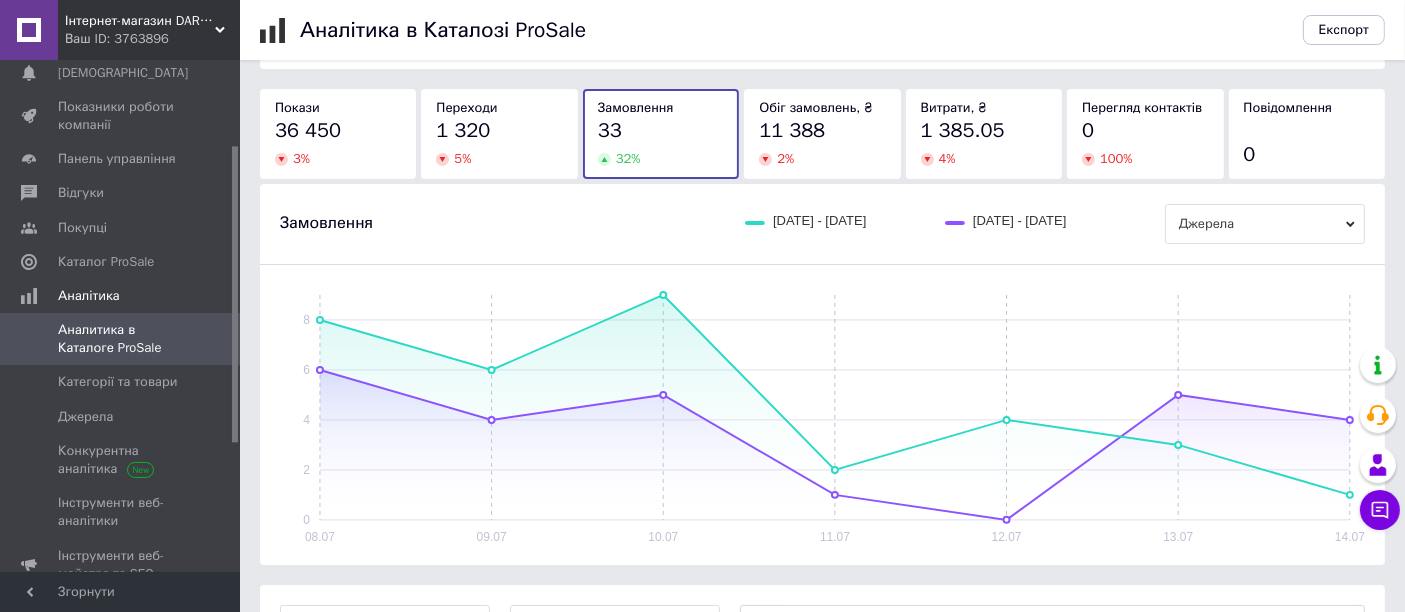 click on "11 388" at bounding box center (792, 130) 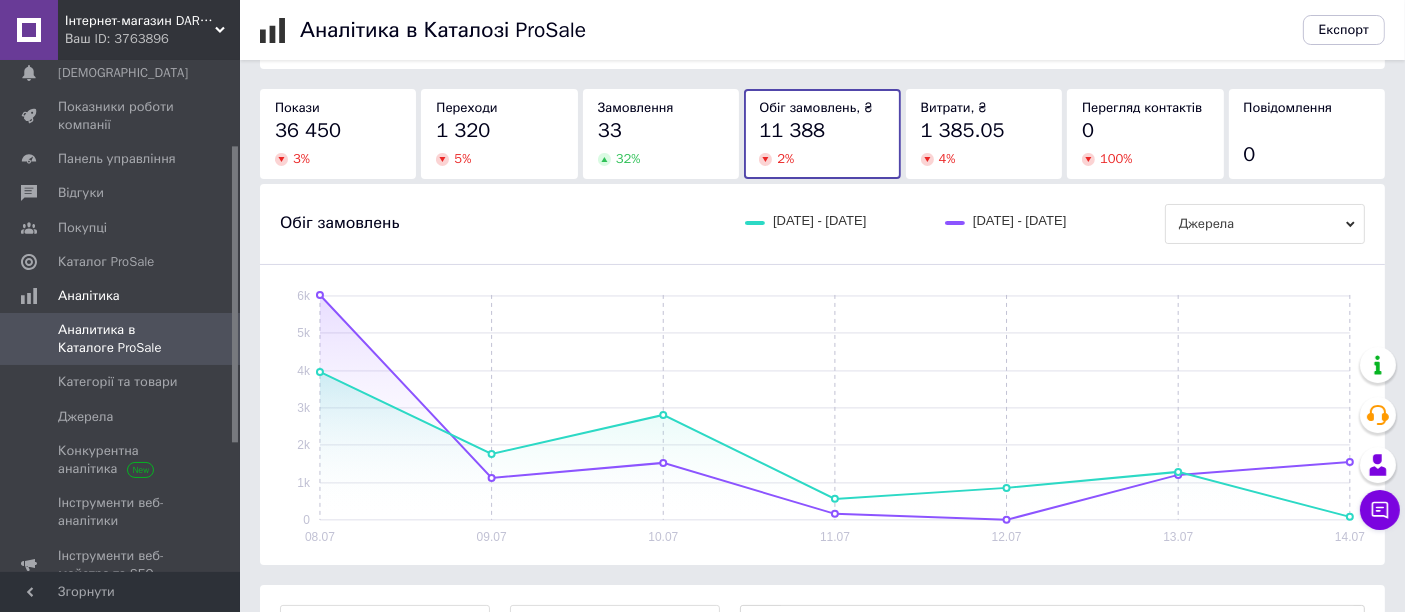 click on "36 450" at bounding box center [308, 130] 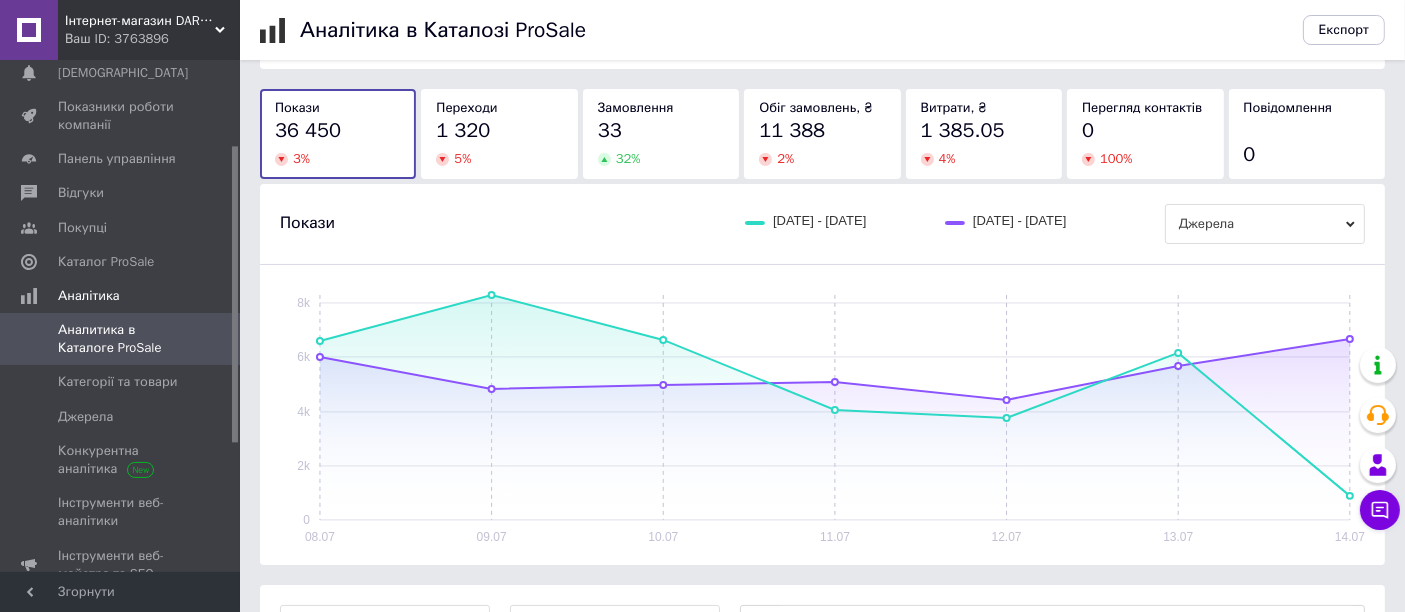 click on "1 320" at bounding box center (499, 131) 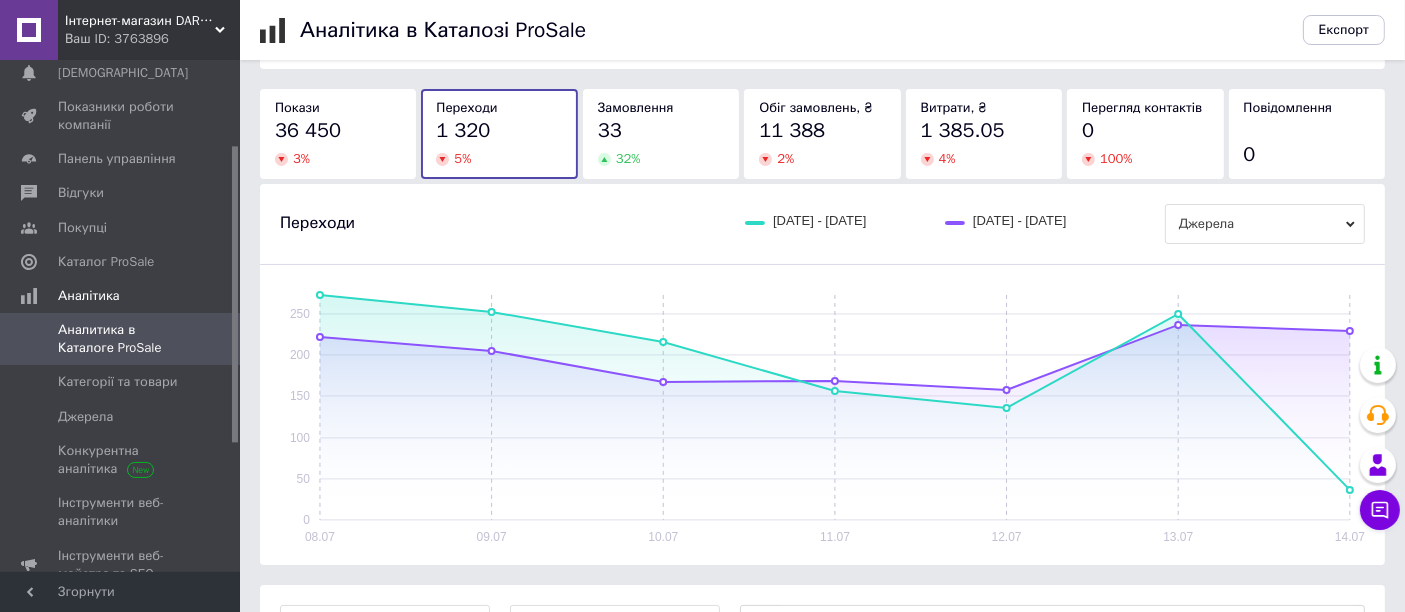 click on "36 450" at bounding box center [338, 131] 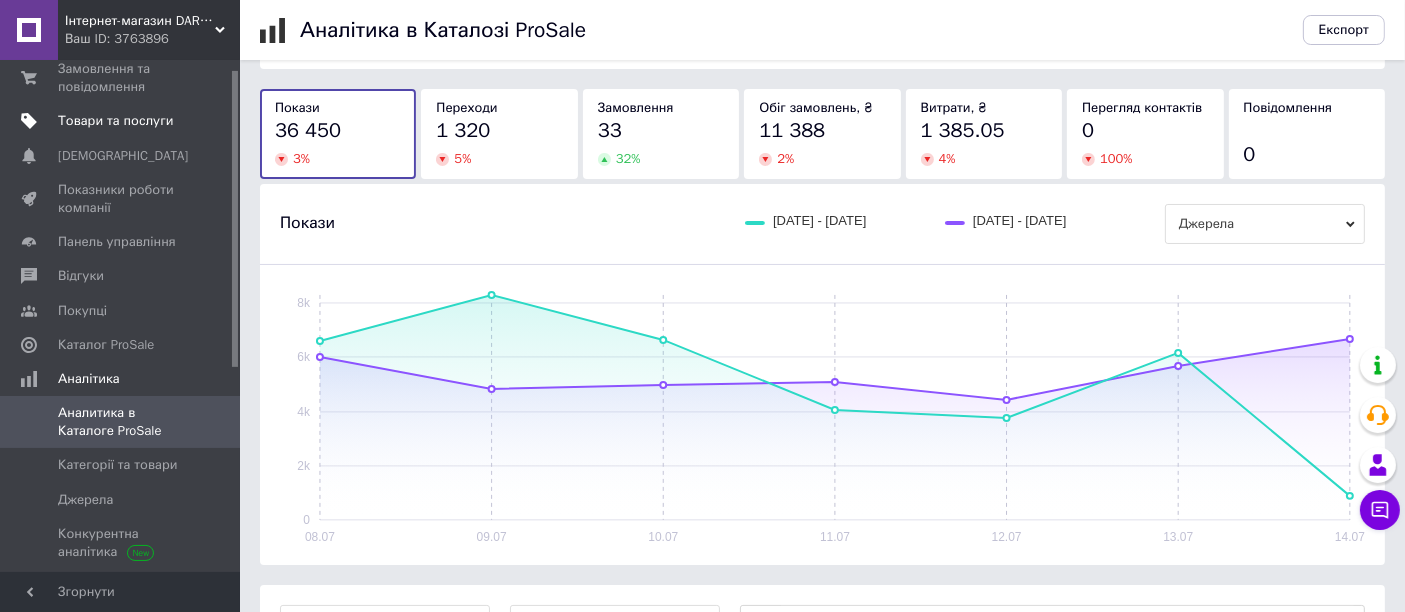scroll, scrollTop: 0, scrollLeft: 0, axis: both 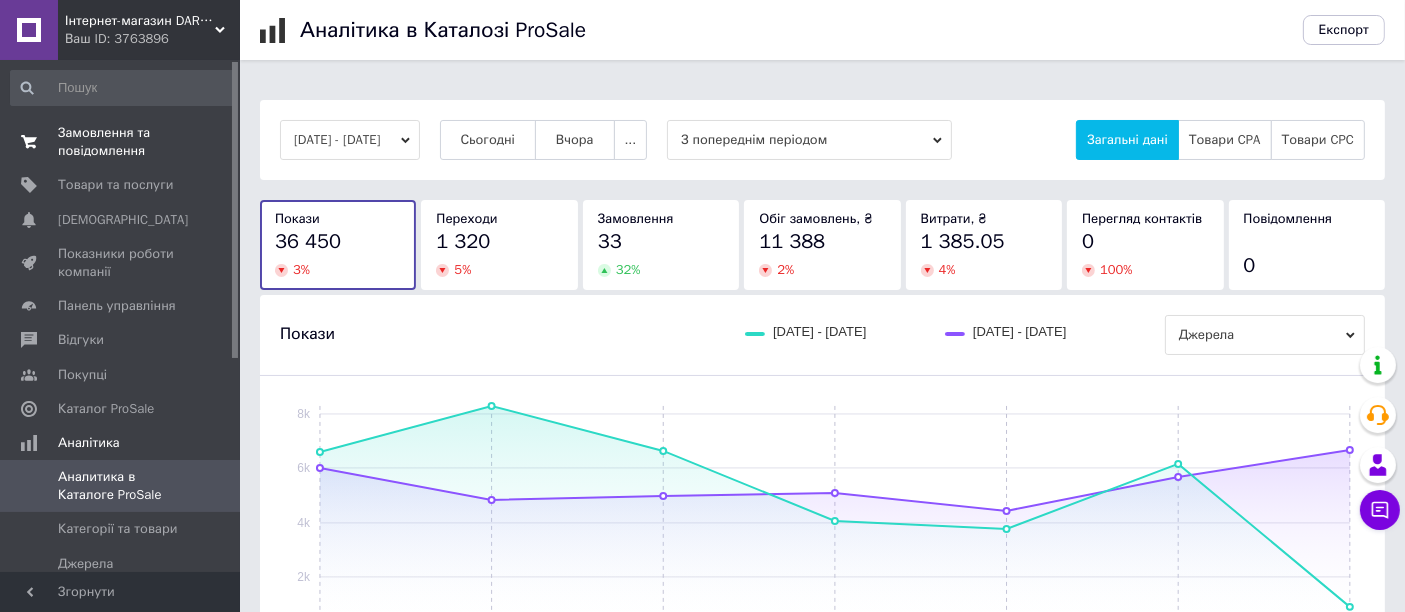 click on "Замовлення та повідомлення" at bounding box center (121, 142) 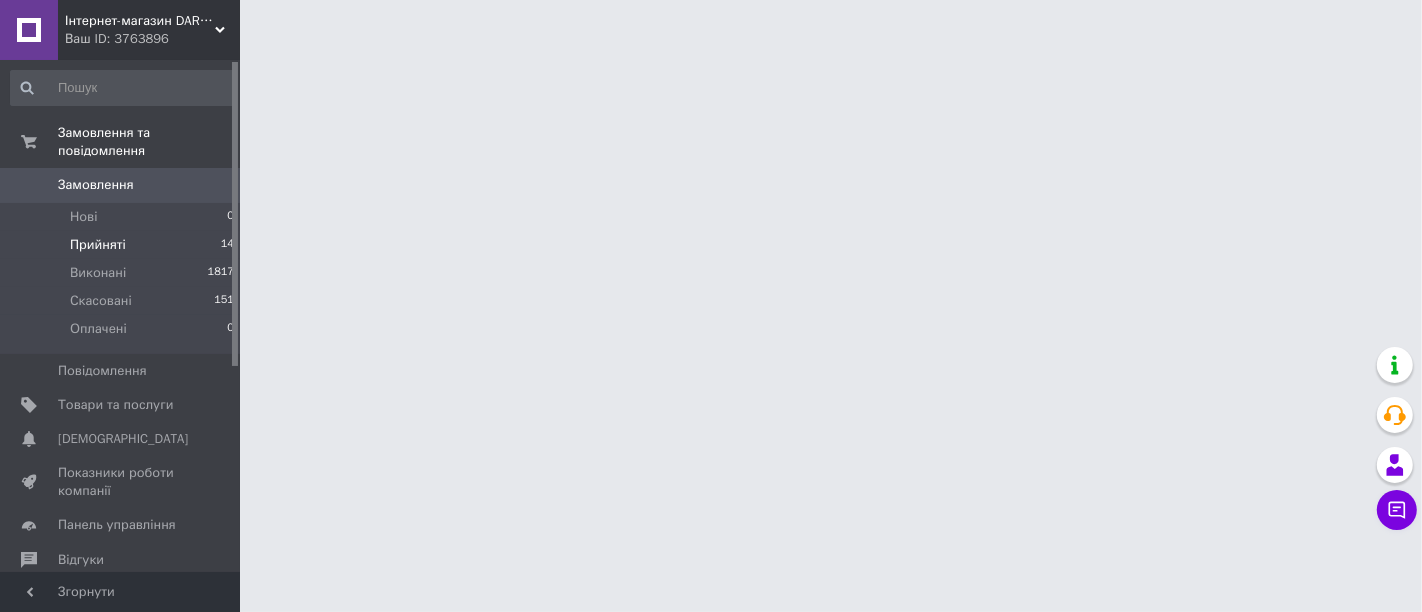 click on "Прийняті" at bounding box center (98, 245) 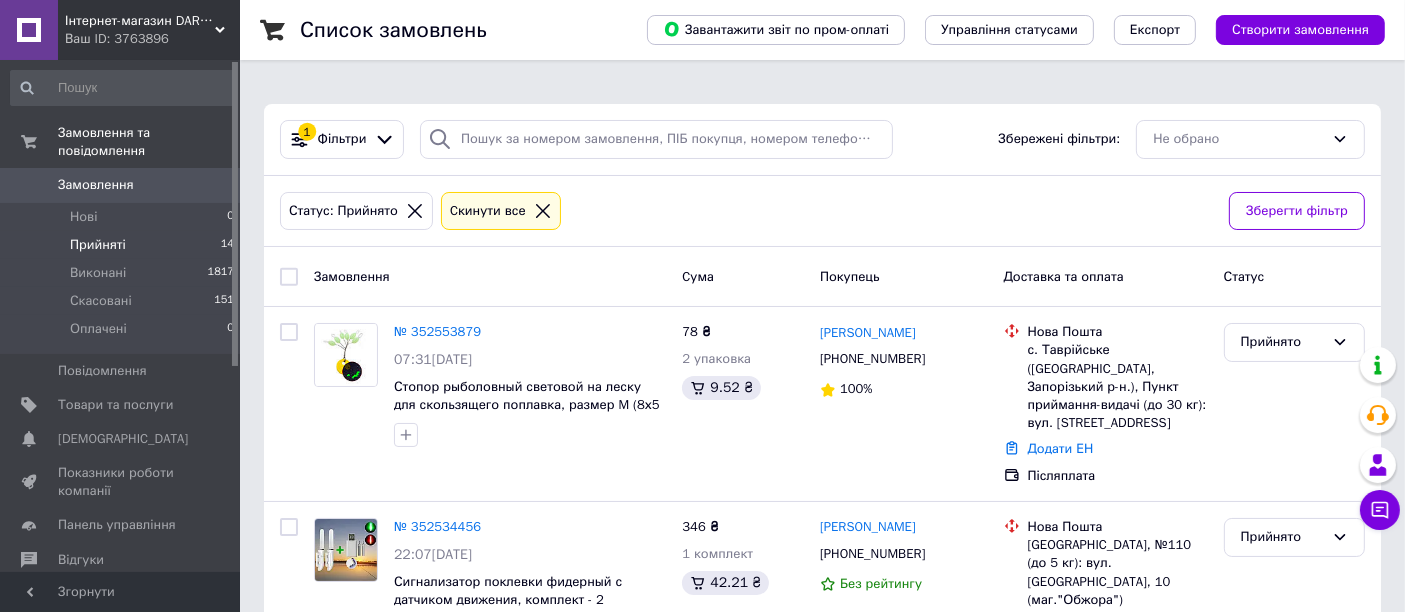 click on "Прийняті" at bounding box center (98, 245) 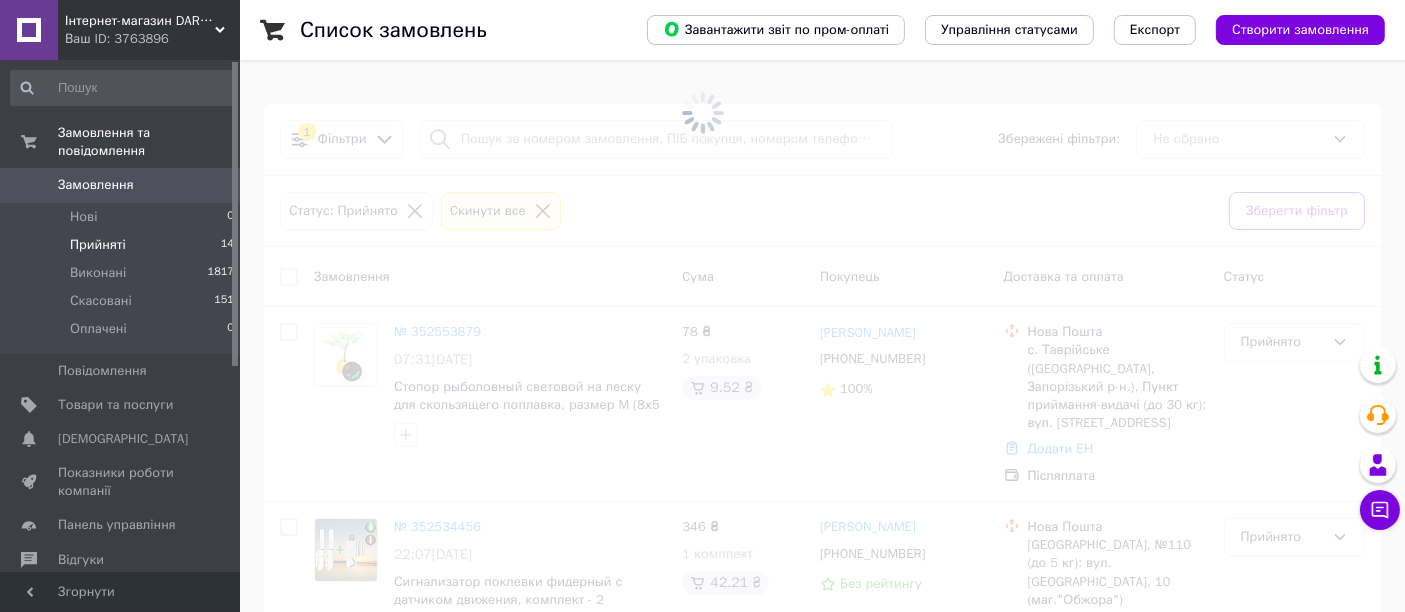 click on "Прийняті" at bounding box center (98, 245) 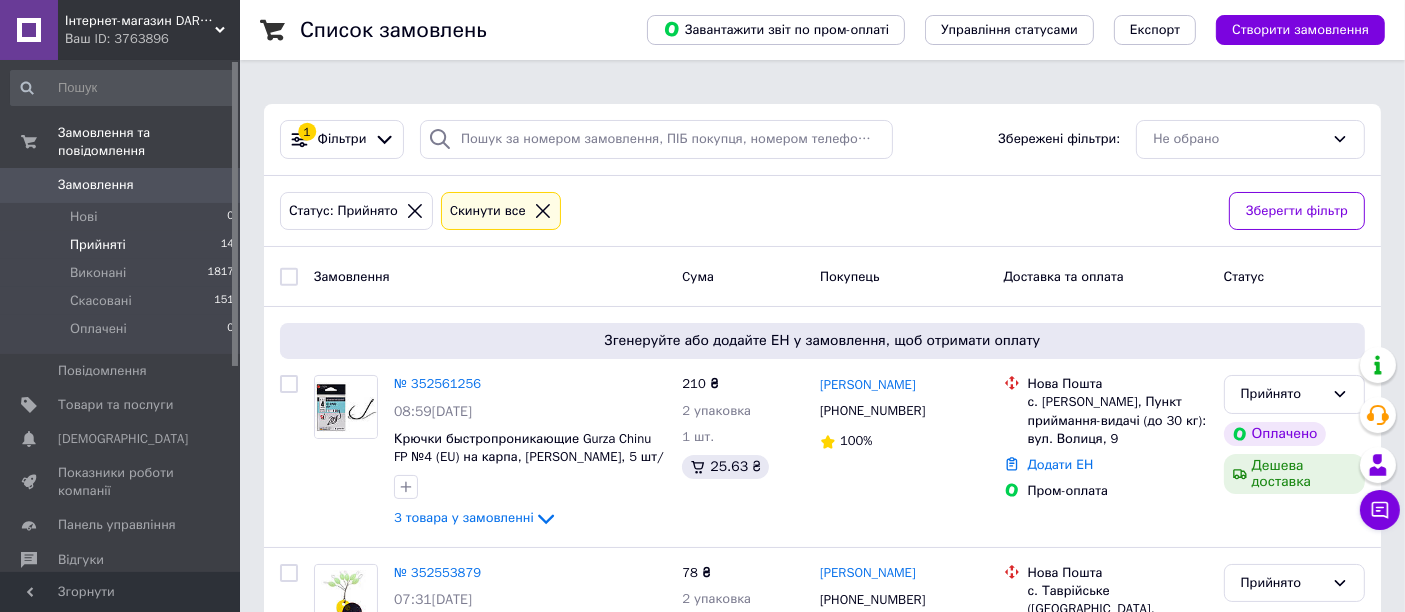 click on "Прийняті" at bounding box center [98, 245] 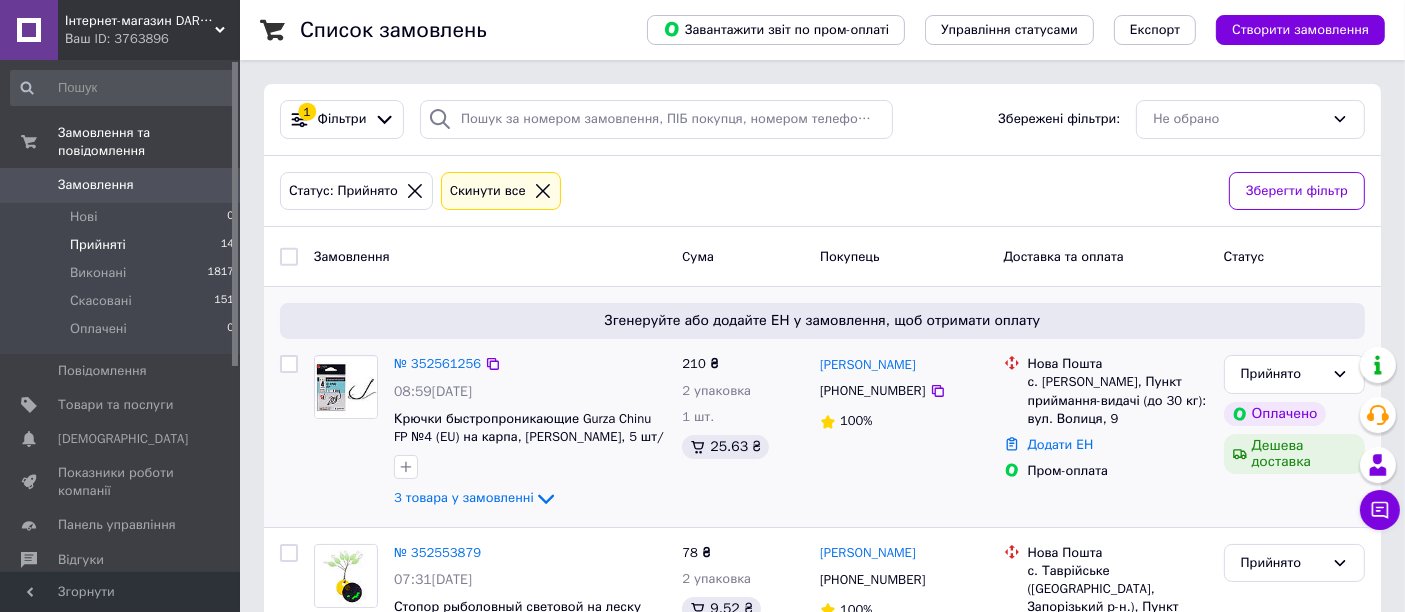 scroll, scrollTop: 0, scrollLeft: 0, axis: both 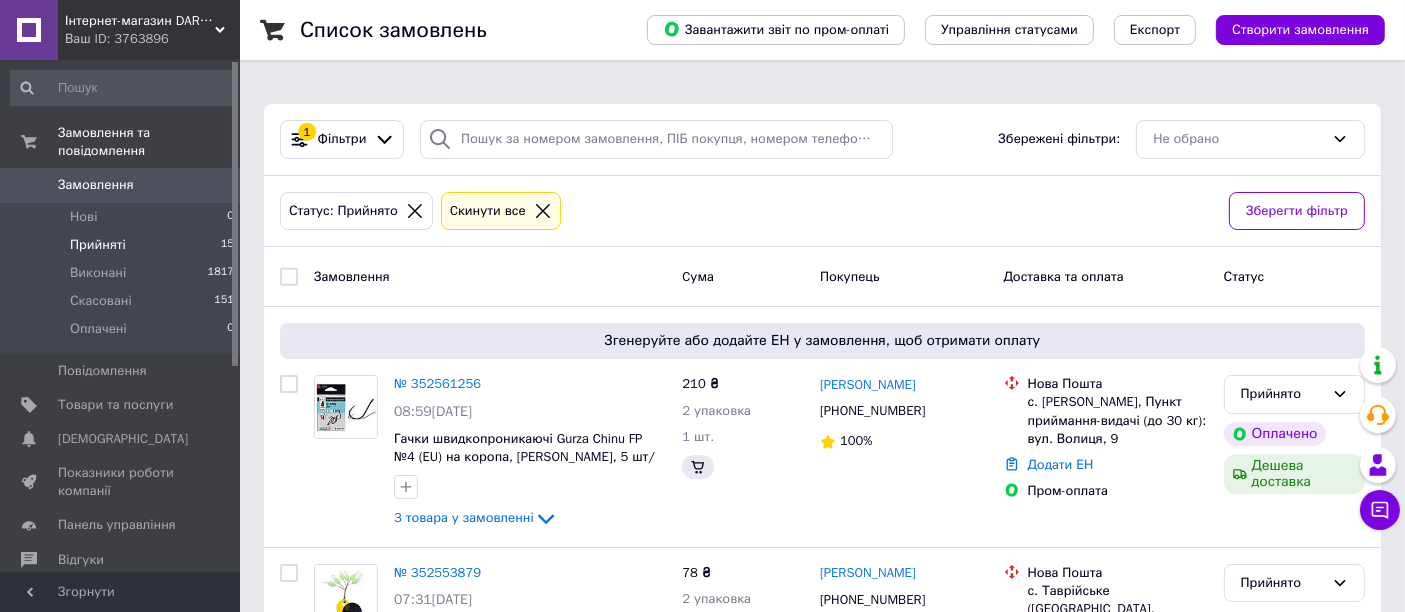 click on "Прийняті" at bounding box center (98, 245) 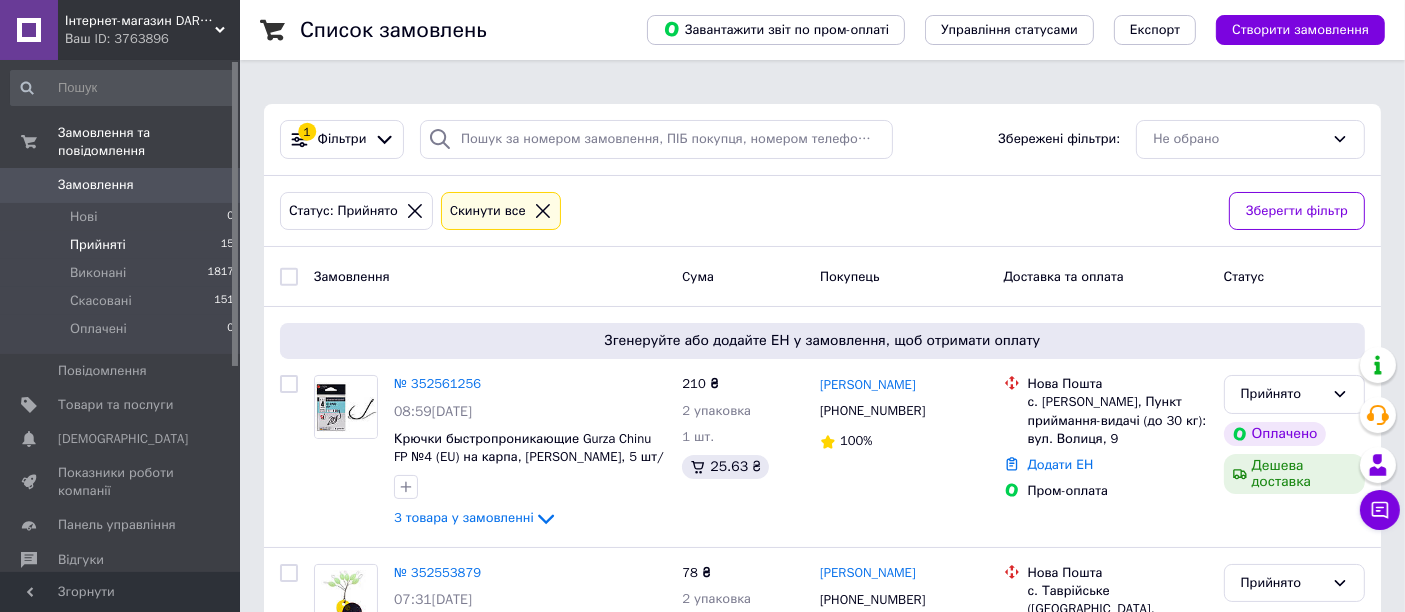 click on "Прийняті" at bounding box center [98, 245] 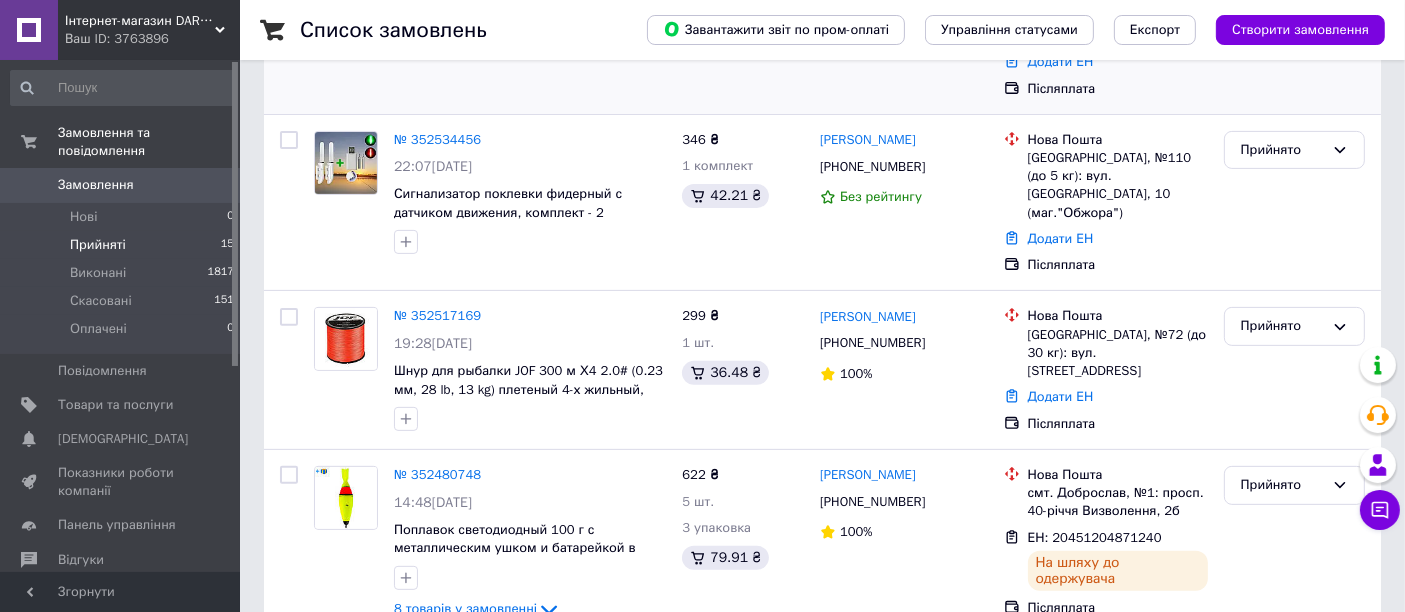 scroll, scrollTop: 638, scrollLeft: 0, axis: vertical 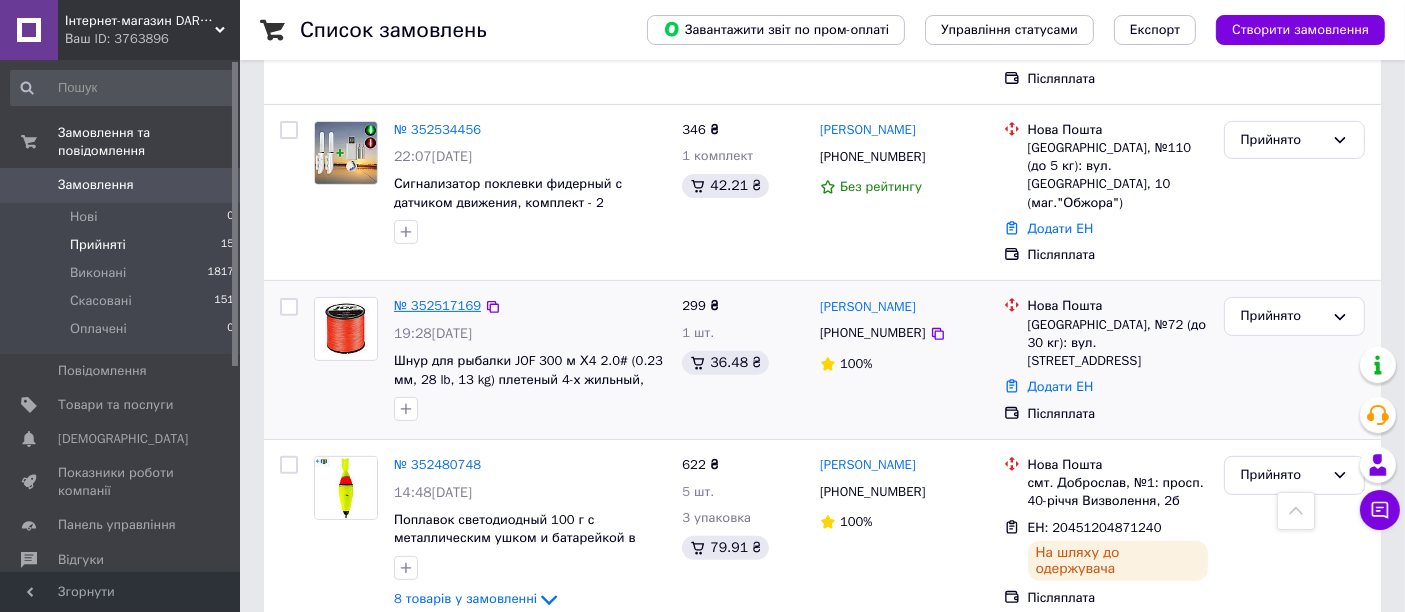 click on "№ 352517169" at bounding box center (437, 305) 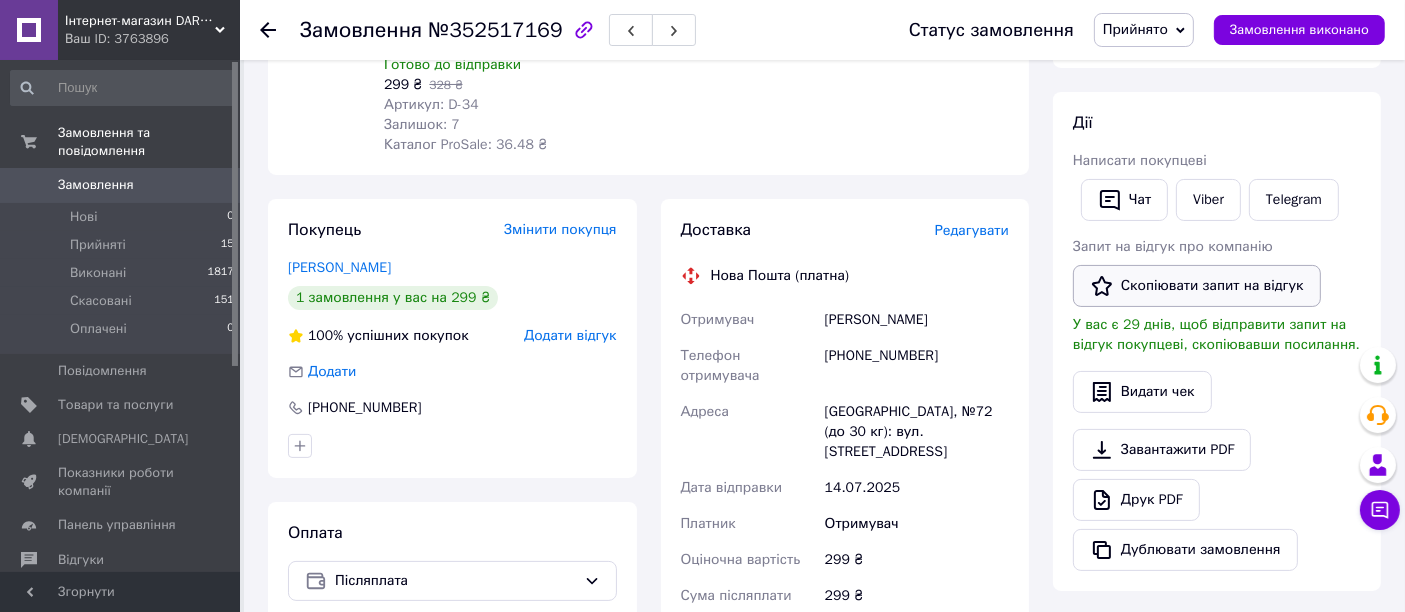 scroll, scrollTop: 333, scrollLeft: 0, axis: vertical 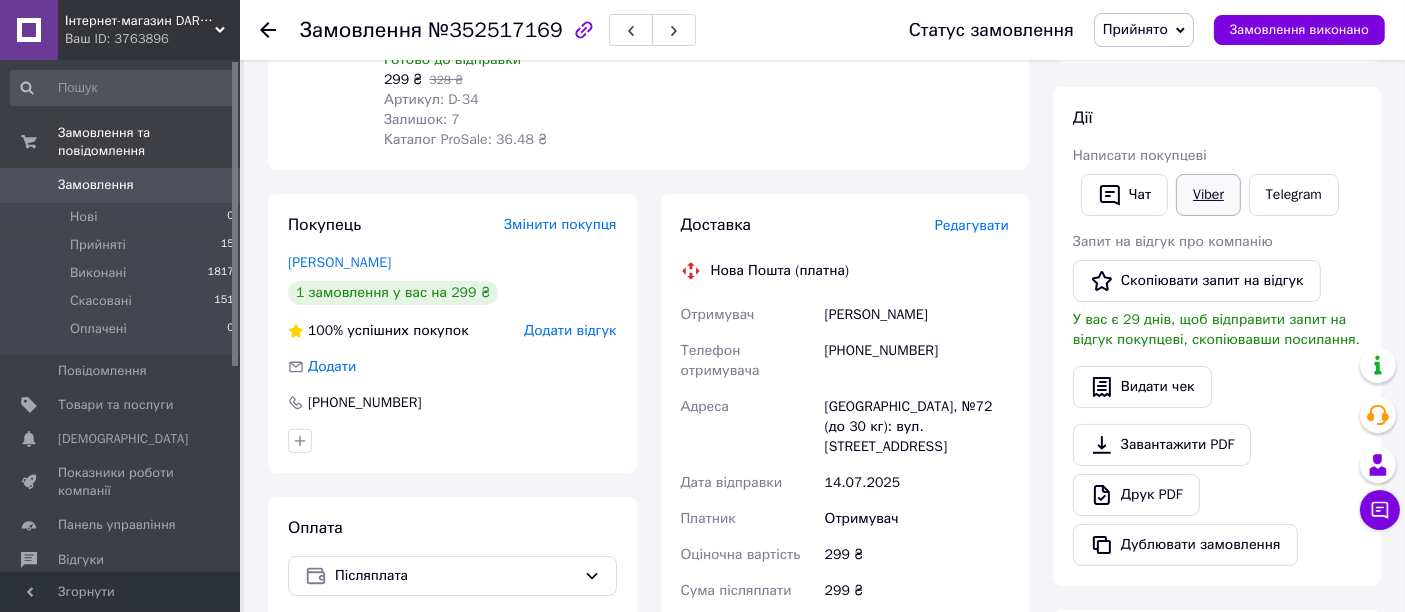 click on "Viber" at bounding box center [1208, 195] 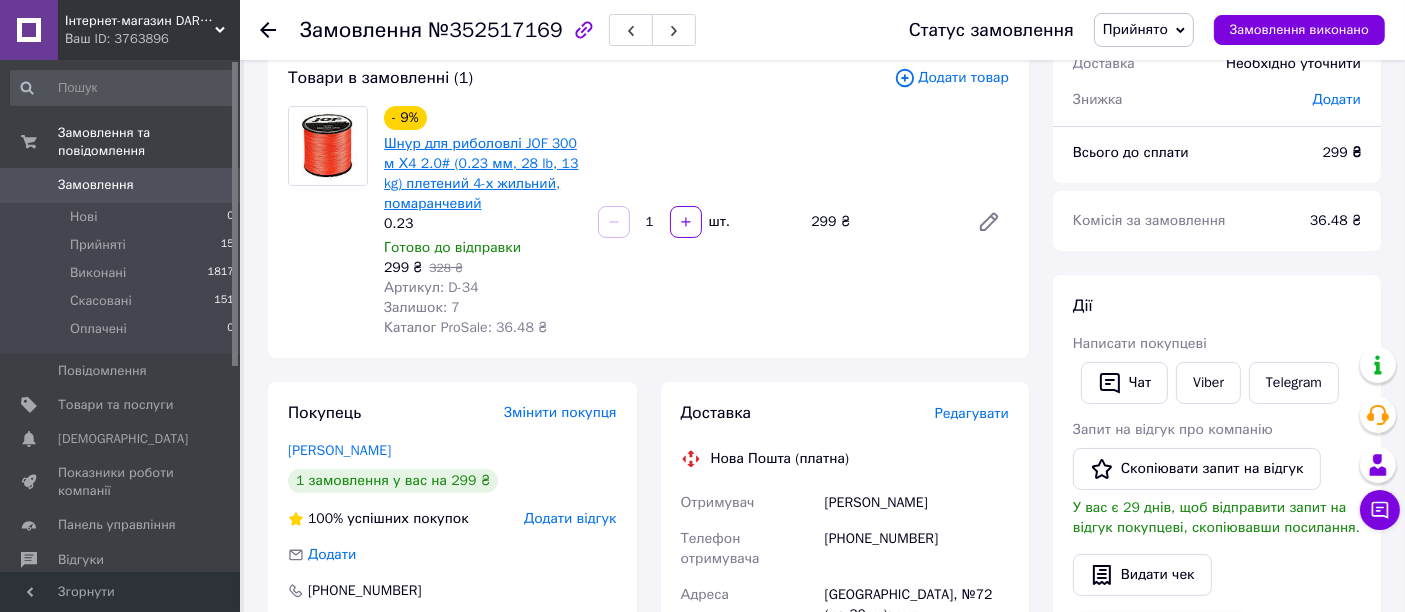 scroll, scrollTop: 111, scrollLeft: 0, axis: vertical 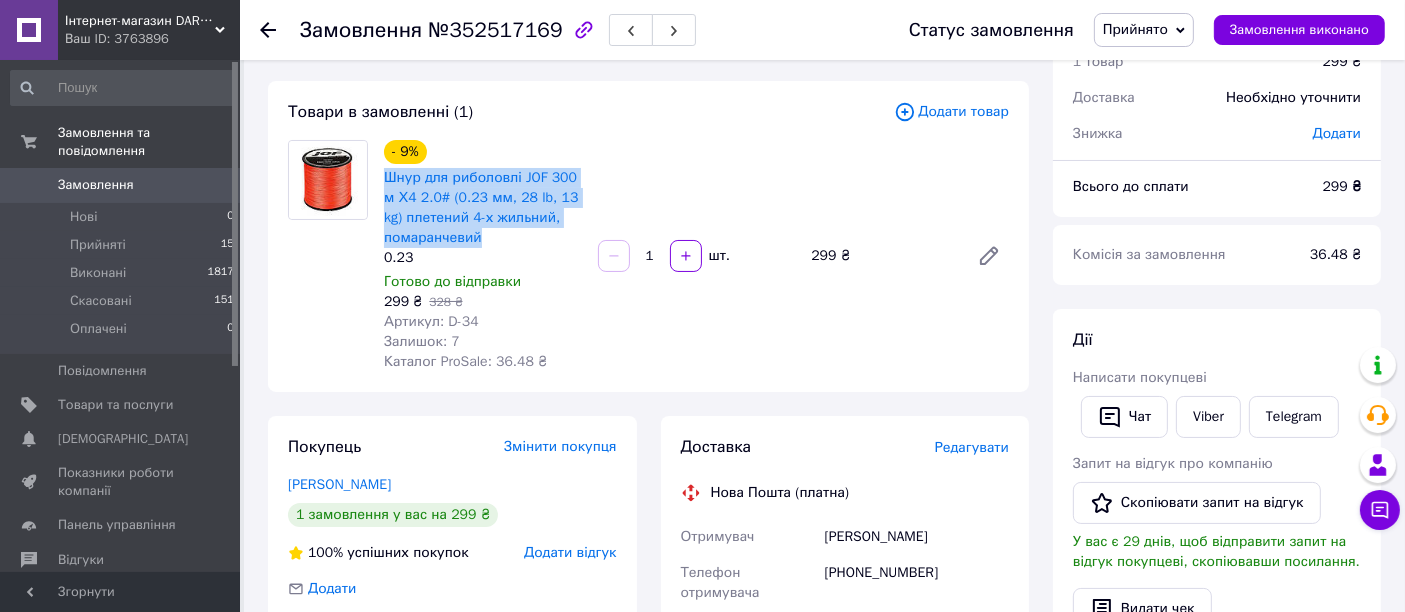 drag, startPoint x: 488, startPoint y: 235, endPoint x: 378, endPoint y: 182, distance: 122.10242 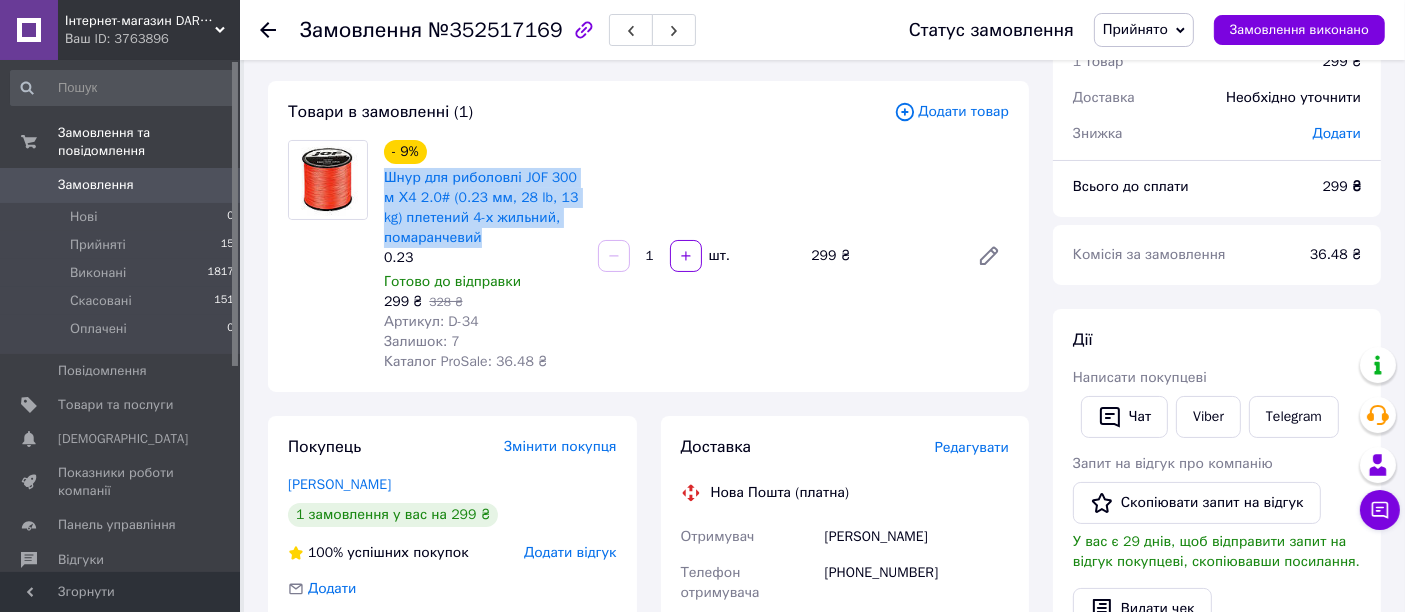 copy on "Шнур для риболовлі JOF 300 м Х4 2.0# (0.23 мм, 28 lb, 13 kg) плетений 4-х жильний, помаранчевий" 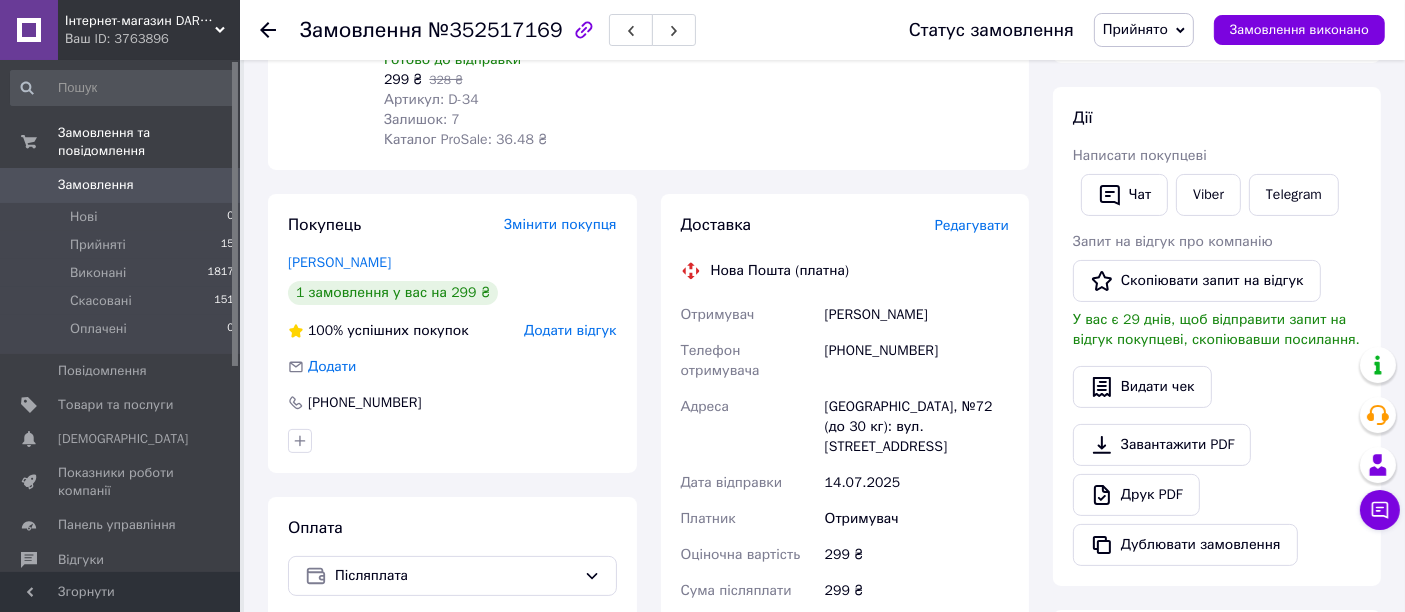 scroll, scrollTop: 444, scrollLeft: 0, axis: vertical 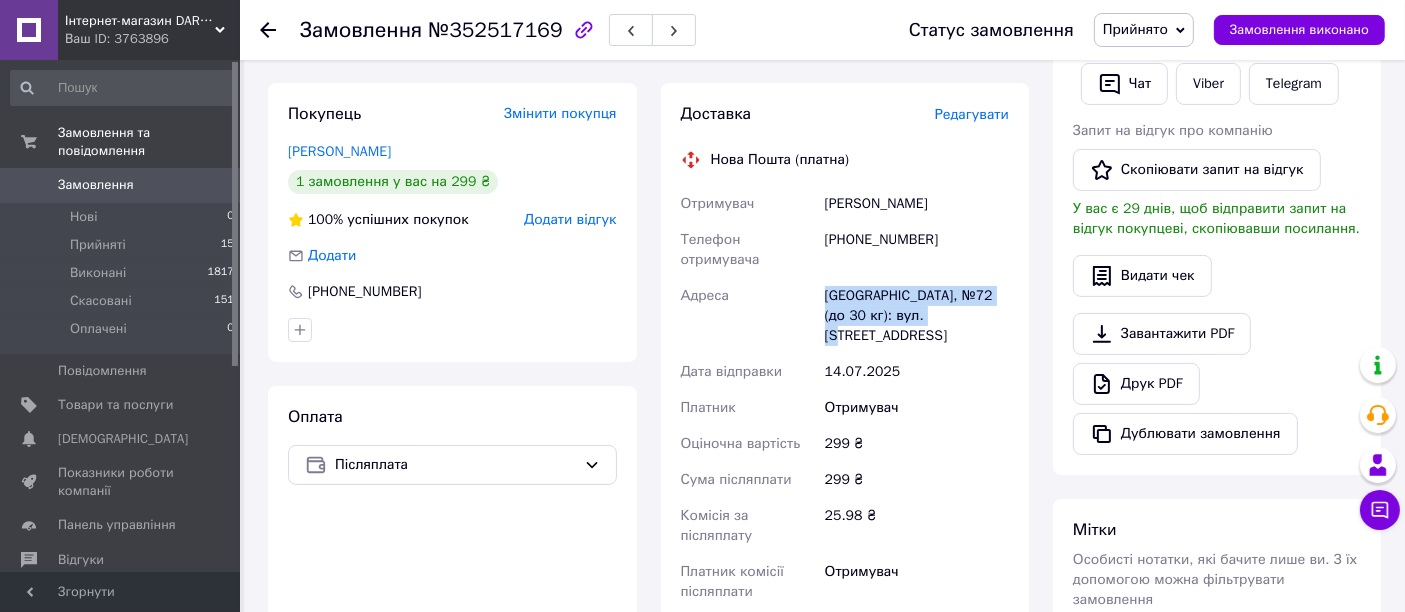drag, startPoint x: 897, startPoint y: 300, endPoint x: 816, endPoint y: 284, distance: 82.565125 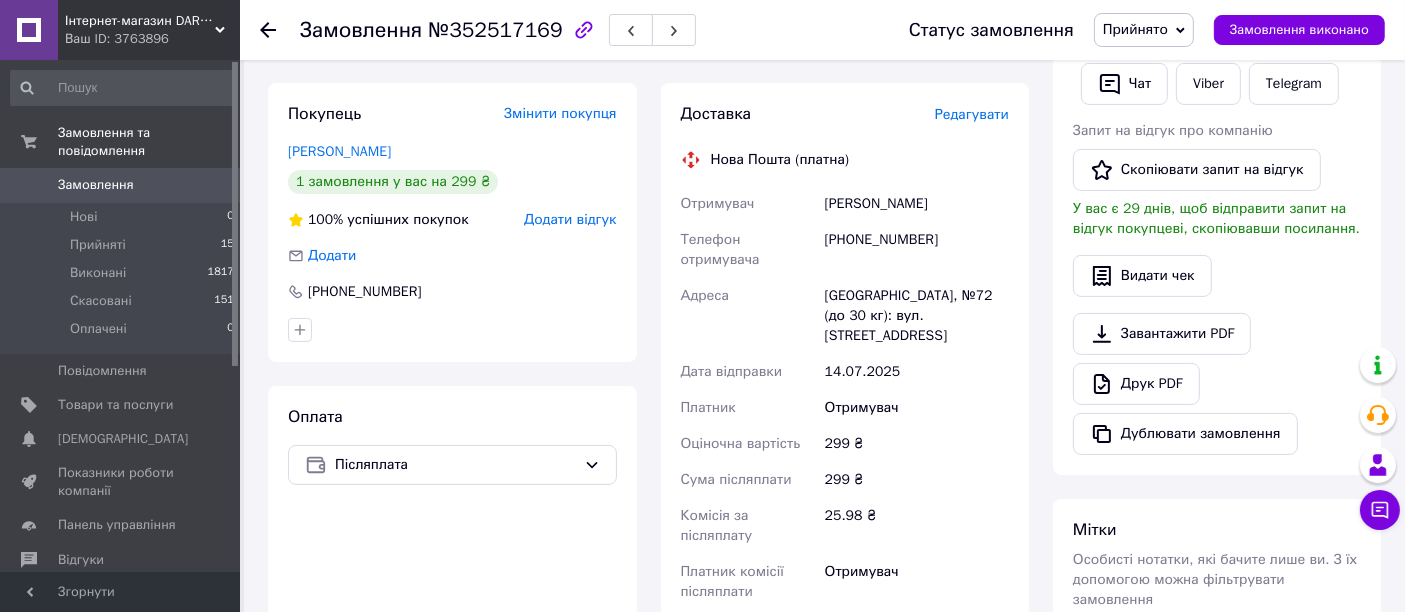 click 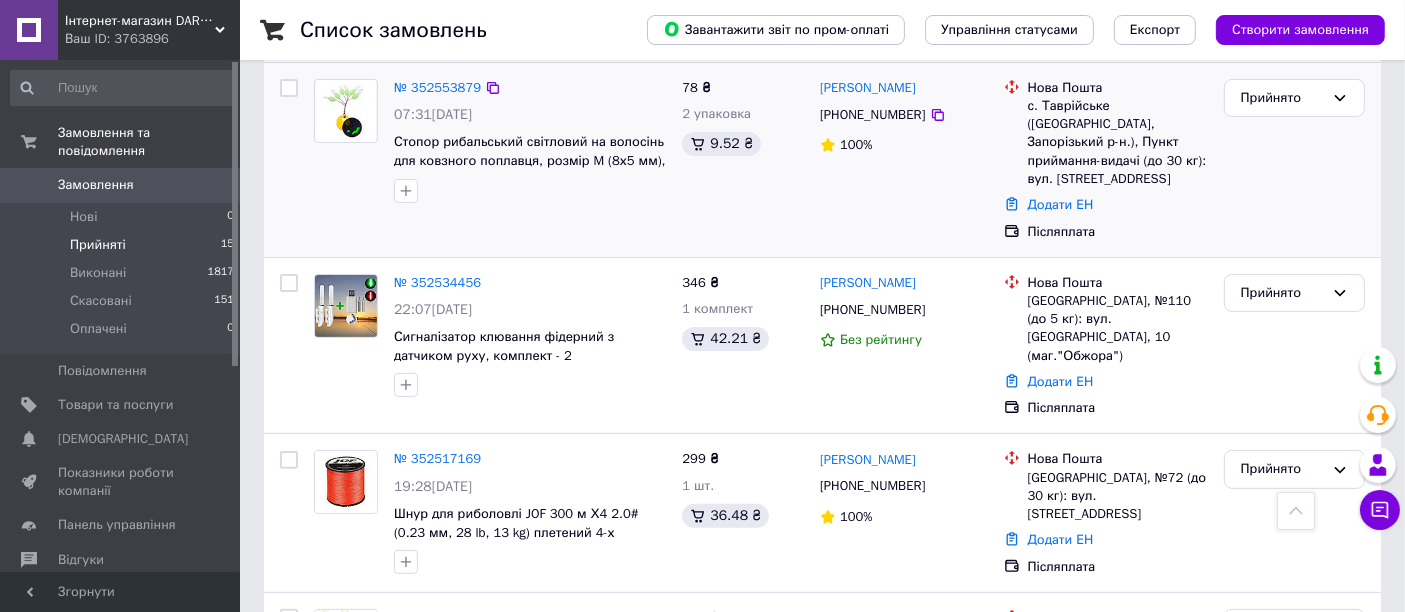 scroll, scrollTop: 555, scrollLeft: 0, axis: vertical 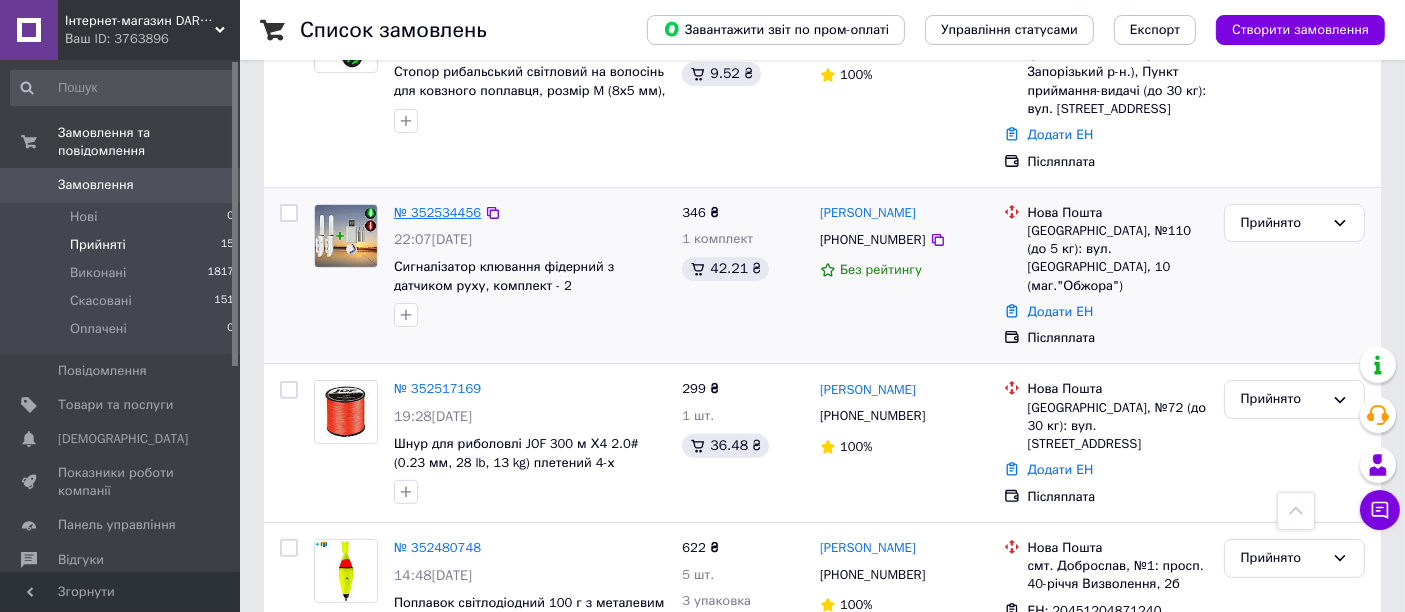 click on "№ 352534456" at bounding box center (437, 212) 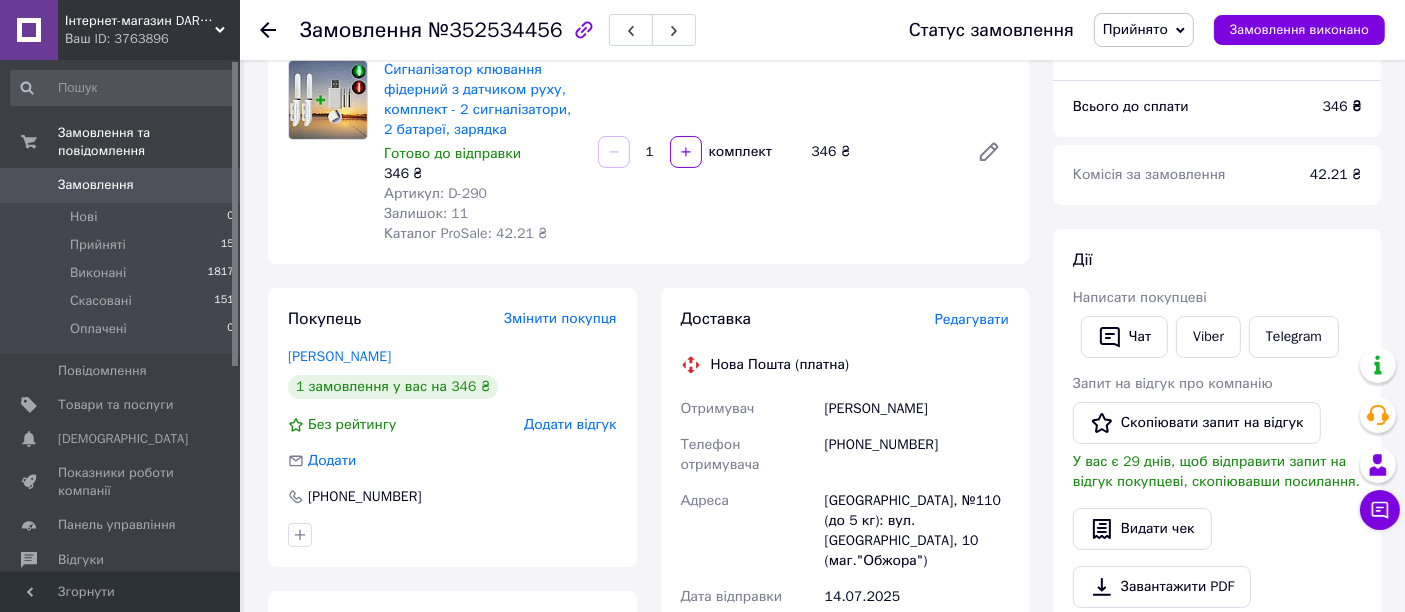 scroll, scrollTop: 222, scrollLeft: 0, axis: vertical 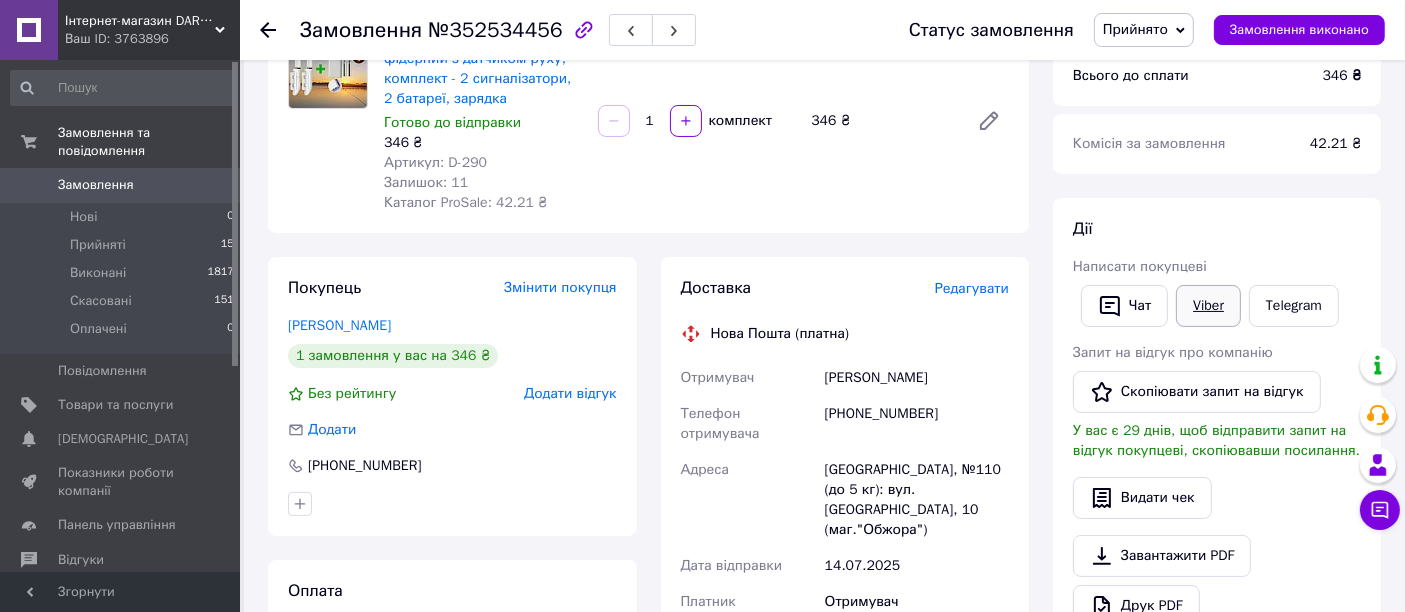 click on "Viber" at bounding box center [1208, 306] 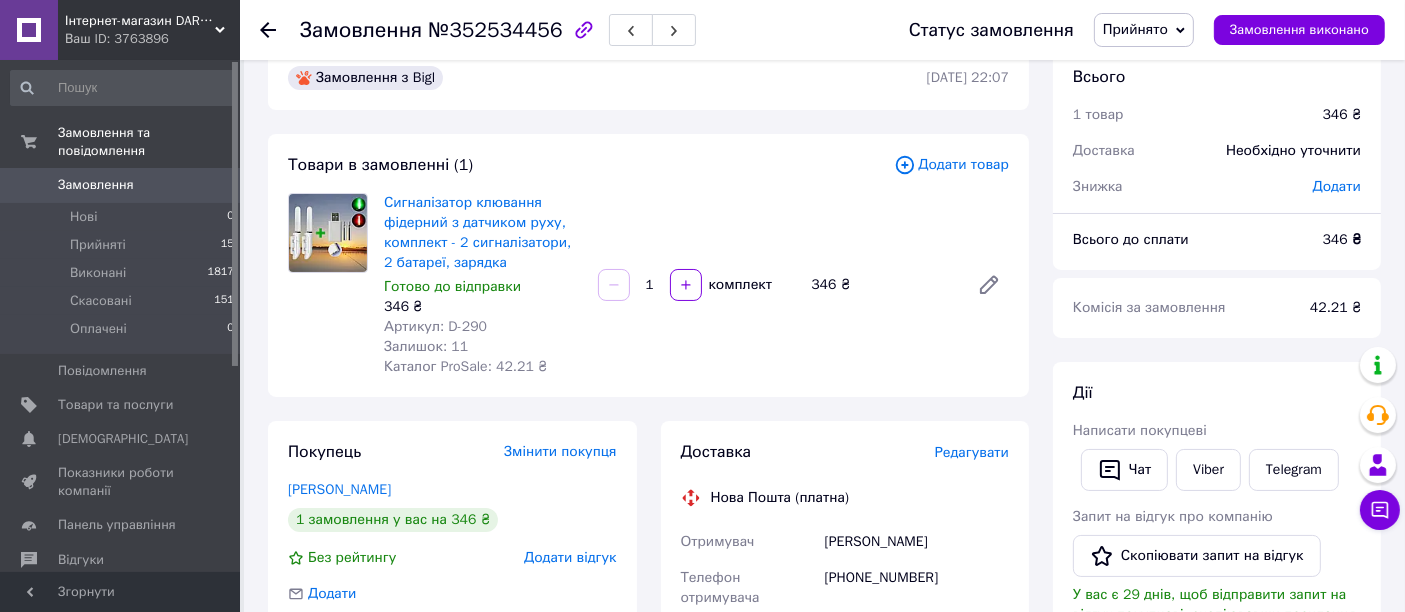 scroll, scrollTop: 0, scrollLeft: 0, axis: both 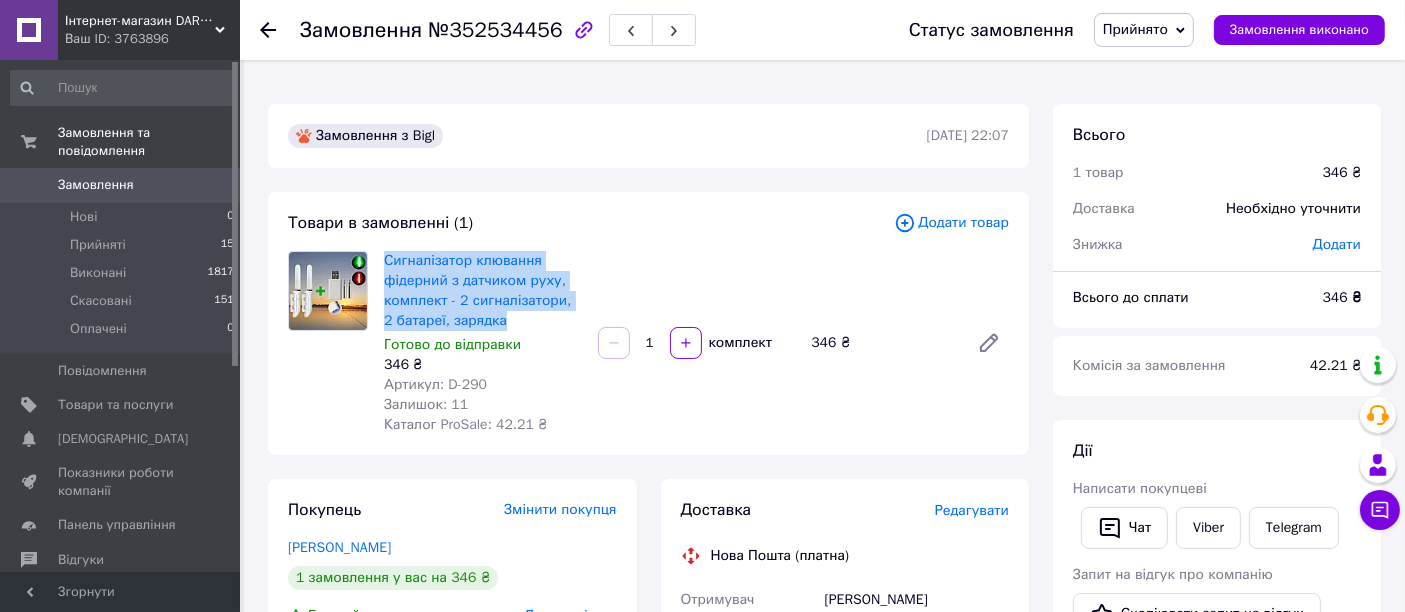 drag, startPoint x: 506, startPoint y: 330, endPoint x: 381, endPoint y: 260, distance: 143.26549 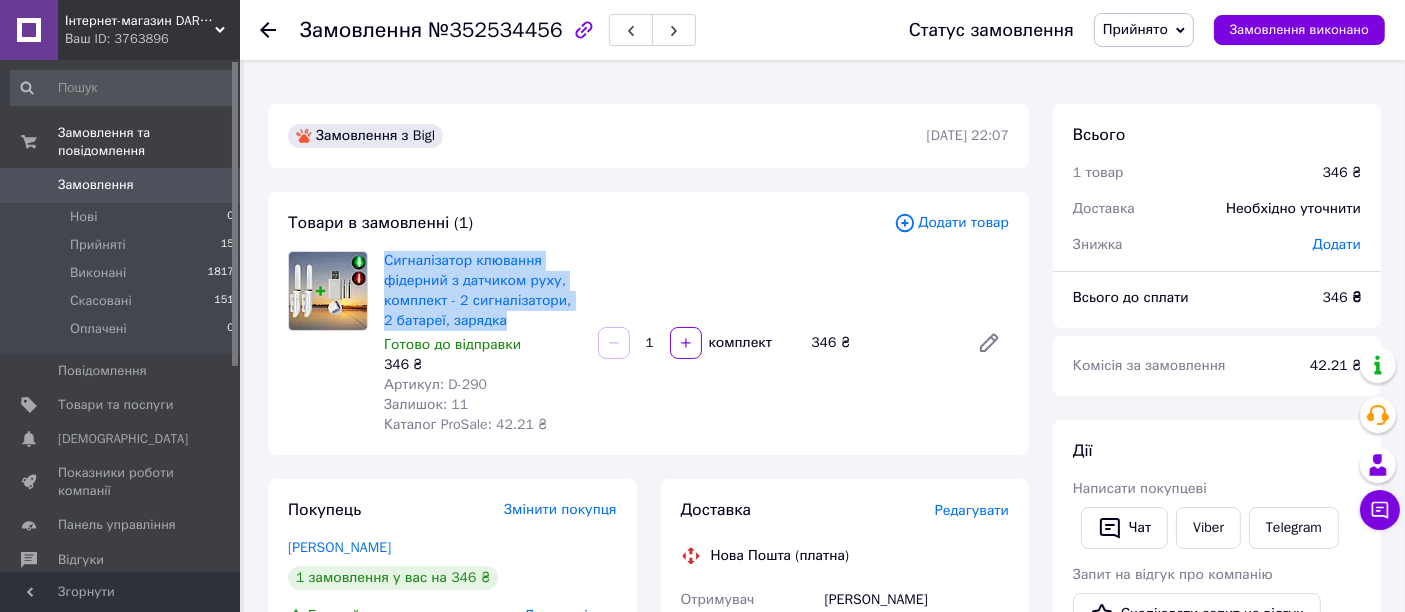 copy on "Сигналізатор клювання фідерний з датчиком руху, комплект - 2 сигналізатори, 2 батареї, зарядка" 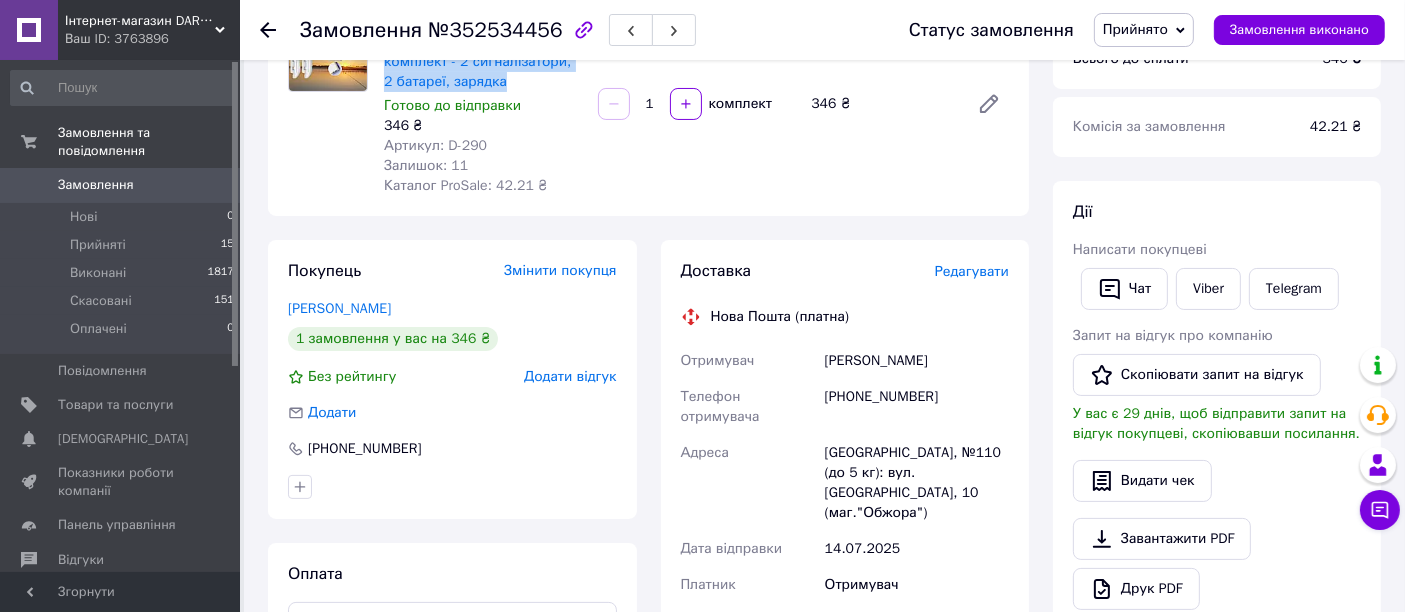 scroll, scrollTop: 222, scrollLeft: 0, axis: vertical 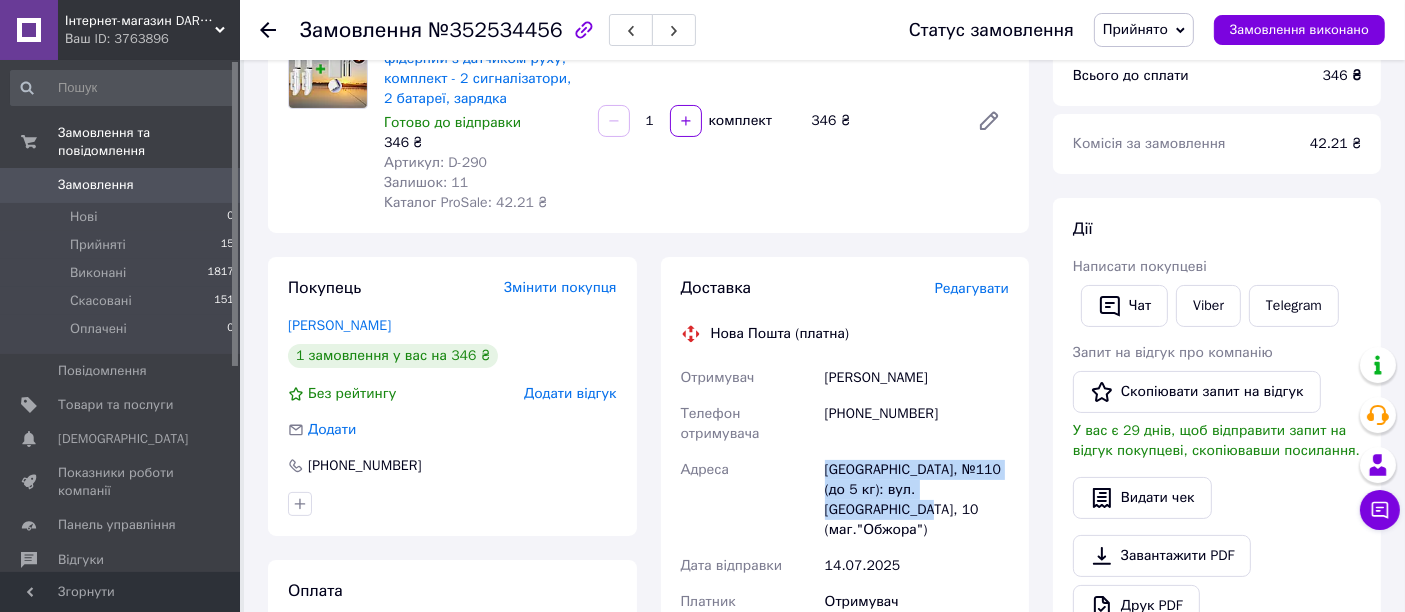 drag, startPoint x: 997, startPoint y: 471, endPoint x: 818, endPoint y: 447, distance: 180.60178 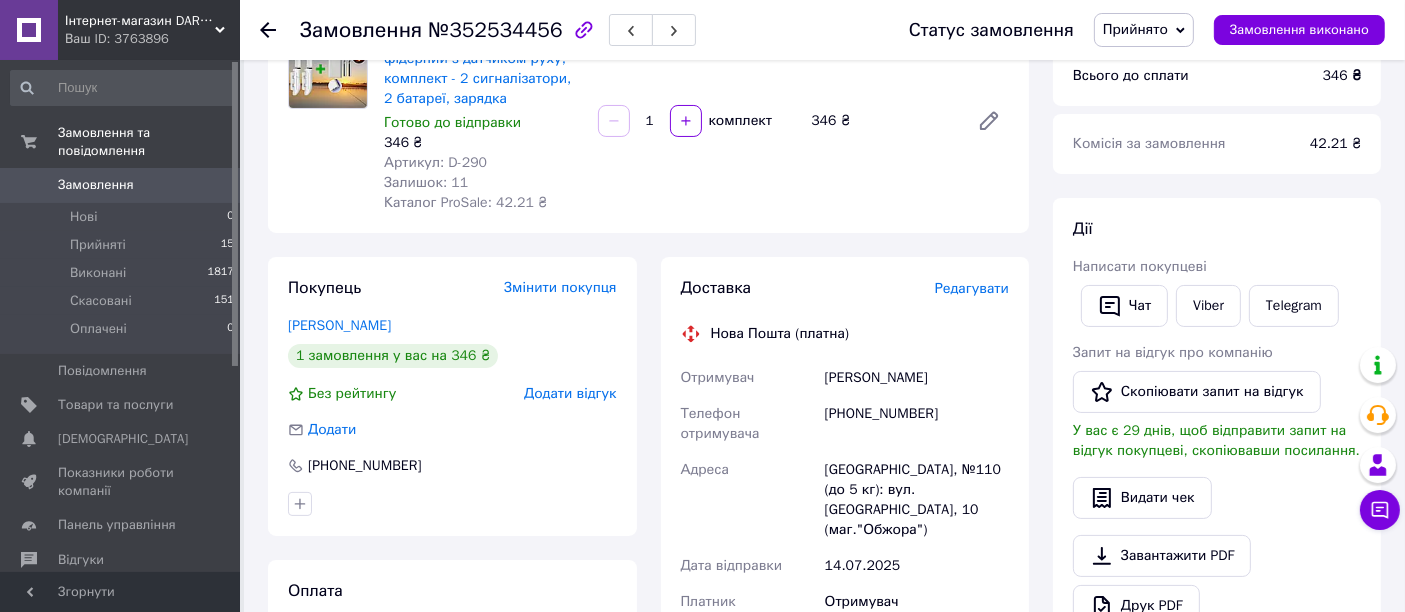 click 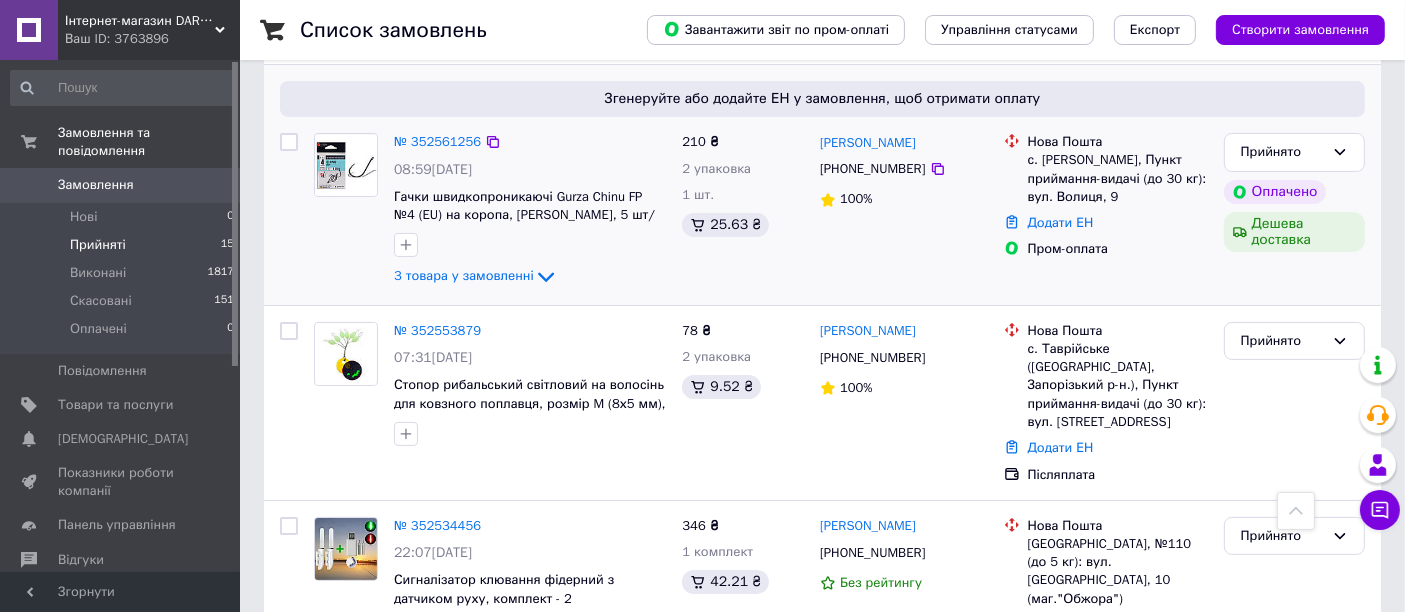 scroll, scrollTop: 222, scrollLeft: 0, axis: vertical 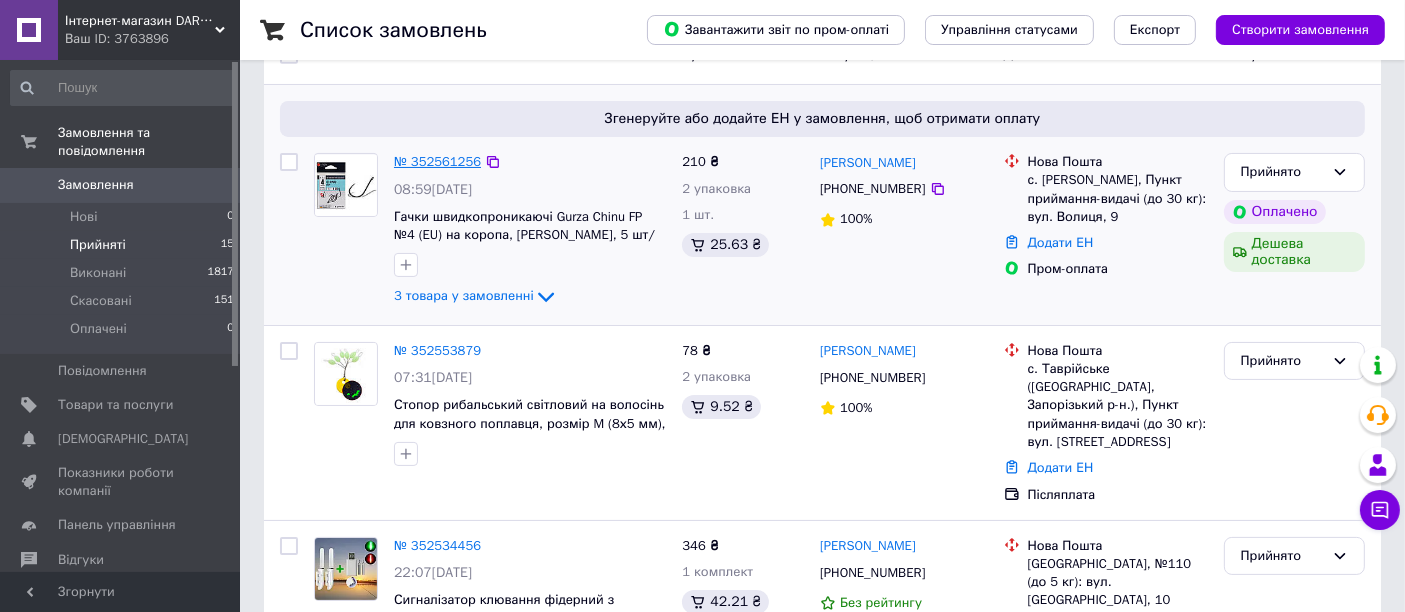 click on "№ 352561256" at bounding box center [437, 161] 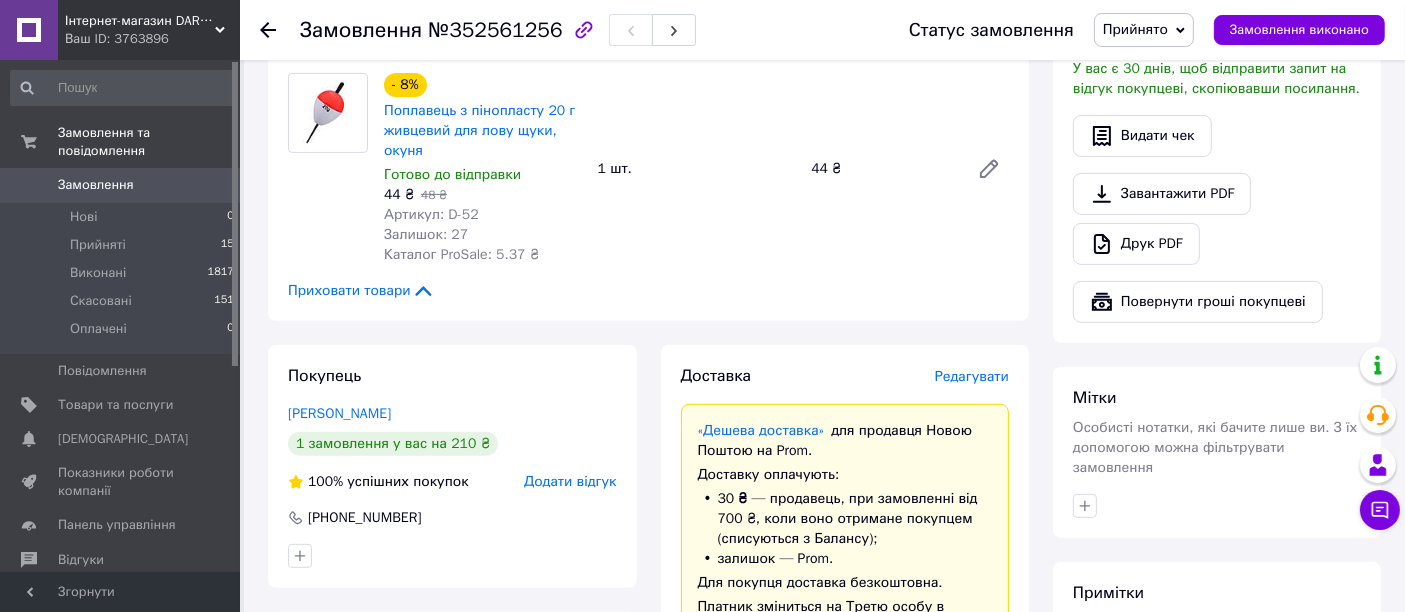 scroll, scrollTop: 444, scrollLeft: 0, axis: vertical 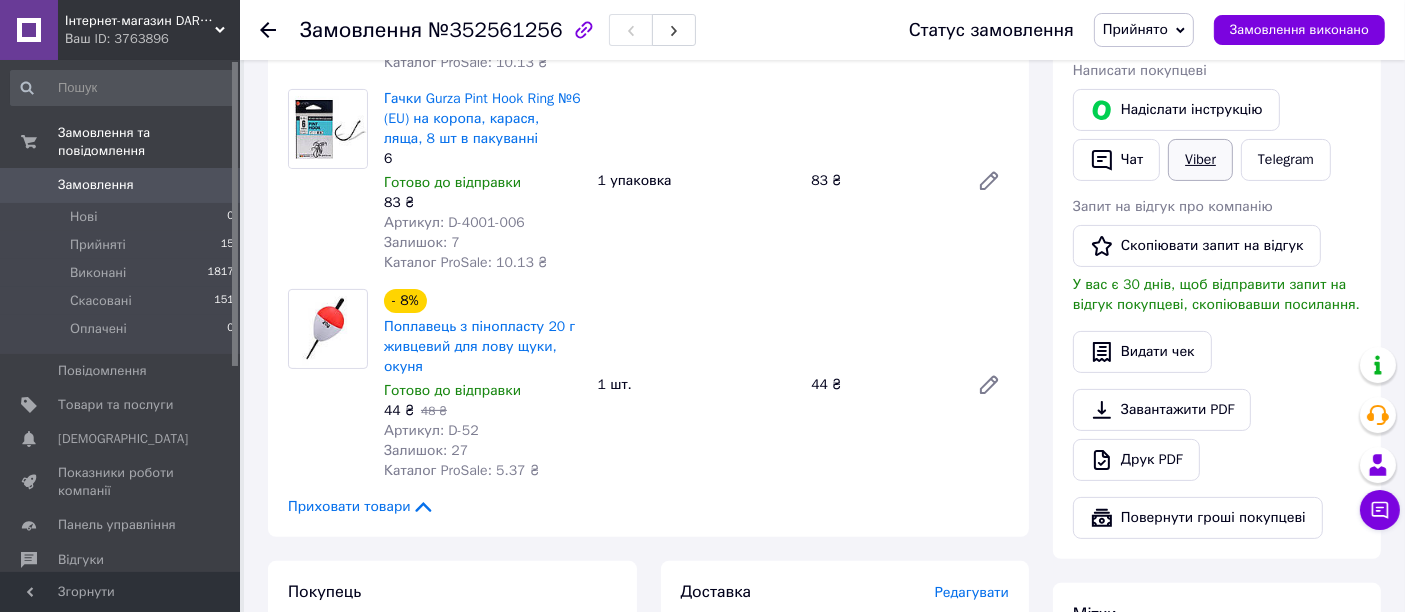 click on "Viber" at bounding box center (1200, 160) 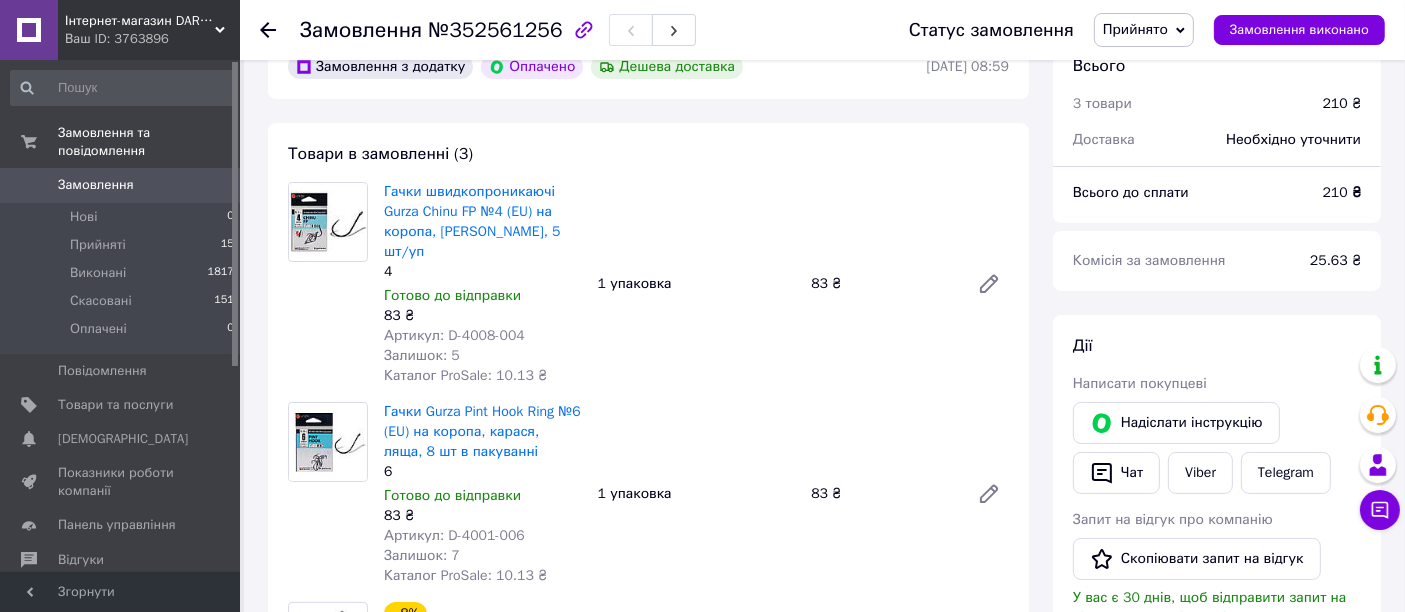 scroll, scrollTop: 111, scrollLeft: 0, axis: vertical 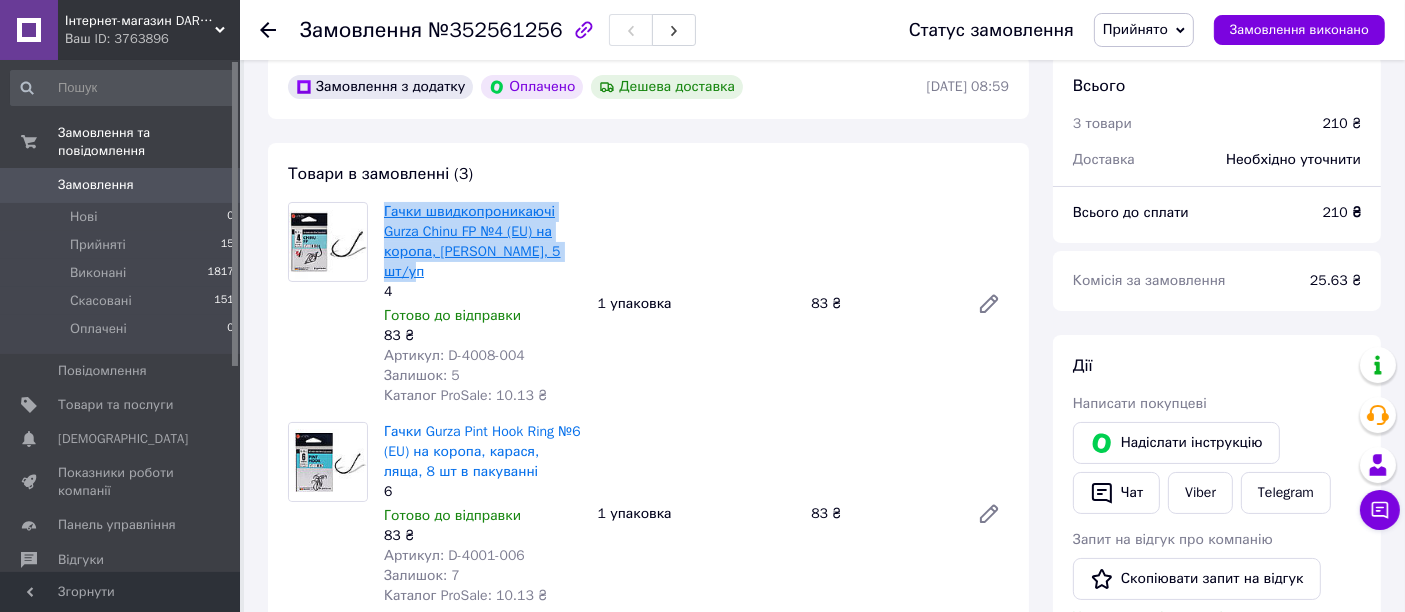 drag, startPoint x: 466, startPoint y: 237, endPoint x: 385, endPoint y: 207, distance: 86.37708 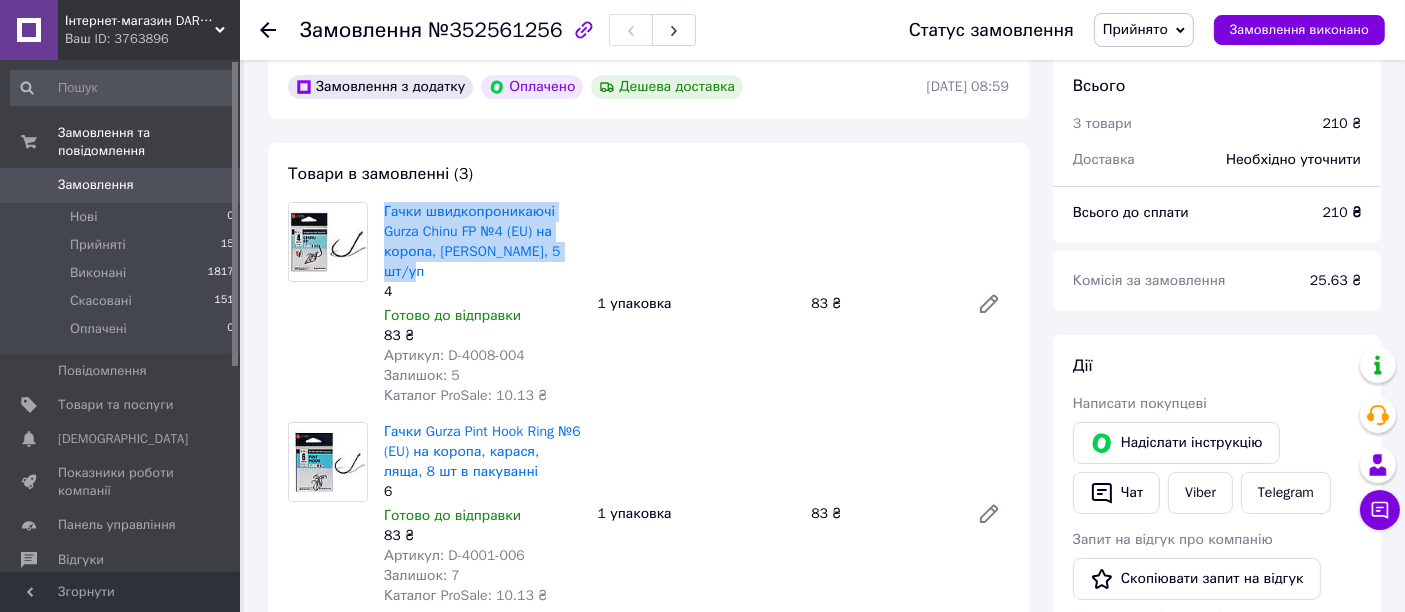 copy on "Гачки швидкопроникаючі Gurza Chinu FP №4 (EU) на коропа, карася, лина, 5 шт/уп" 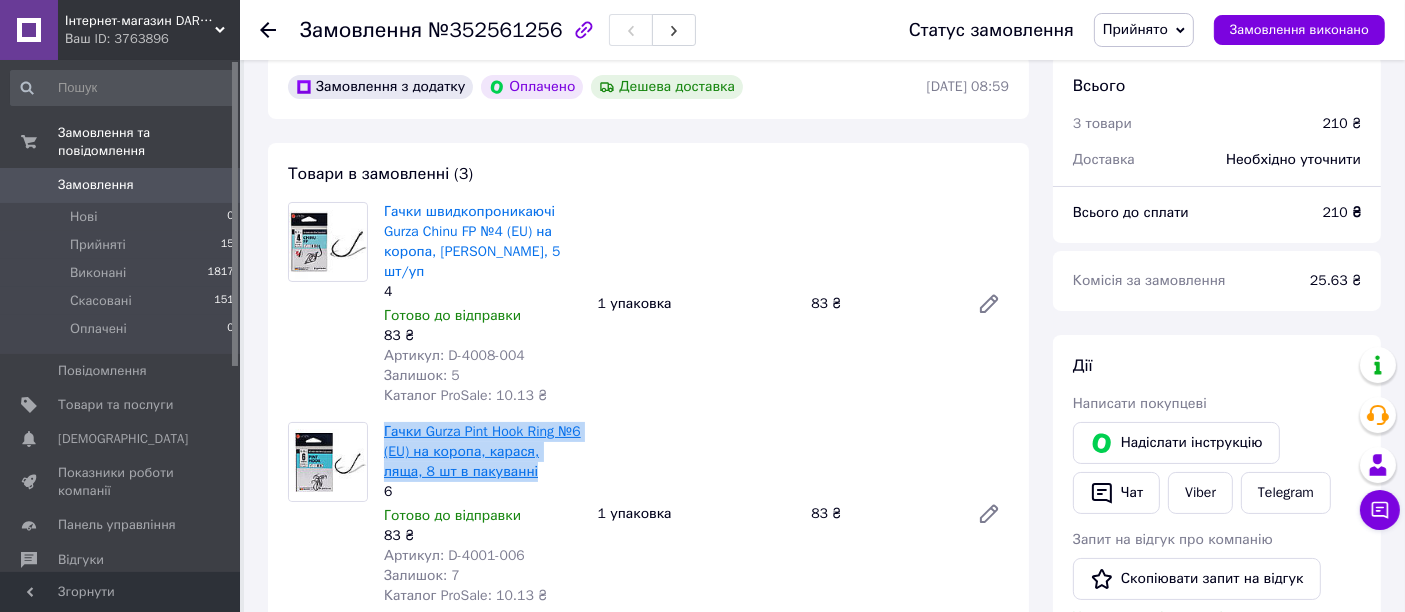 drag, startPoint x: 551, startPoint y: 452, endPoint x: 385, endPoint y: 417, distance: 169.64964 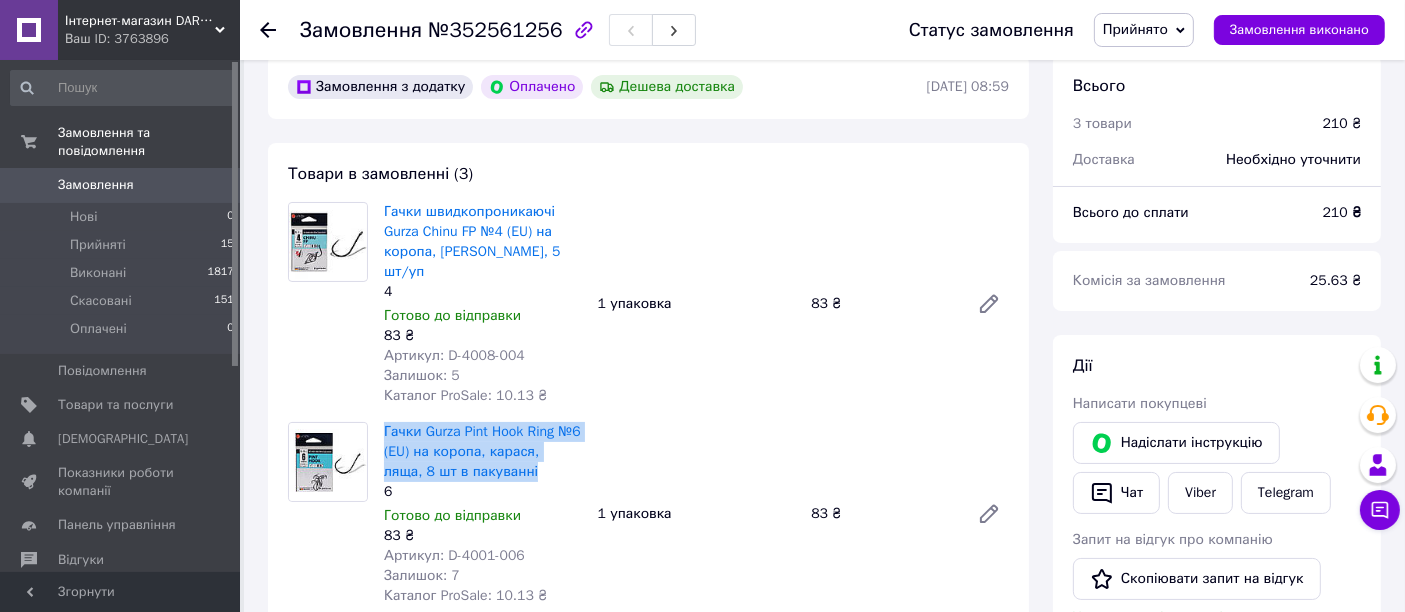 copy on "Гачки Gurza Pint Hook Ring №6 (EU) на коропа, карася, ляща, 8 шт в пакуванні" 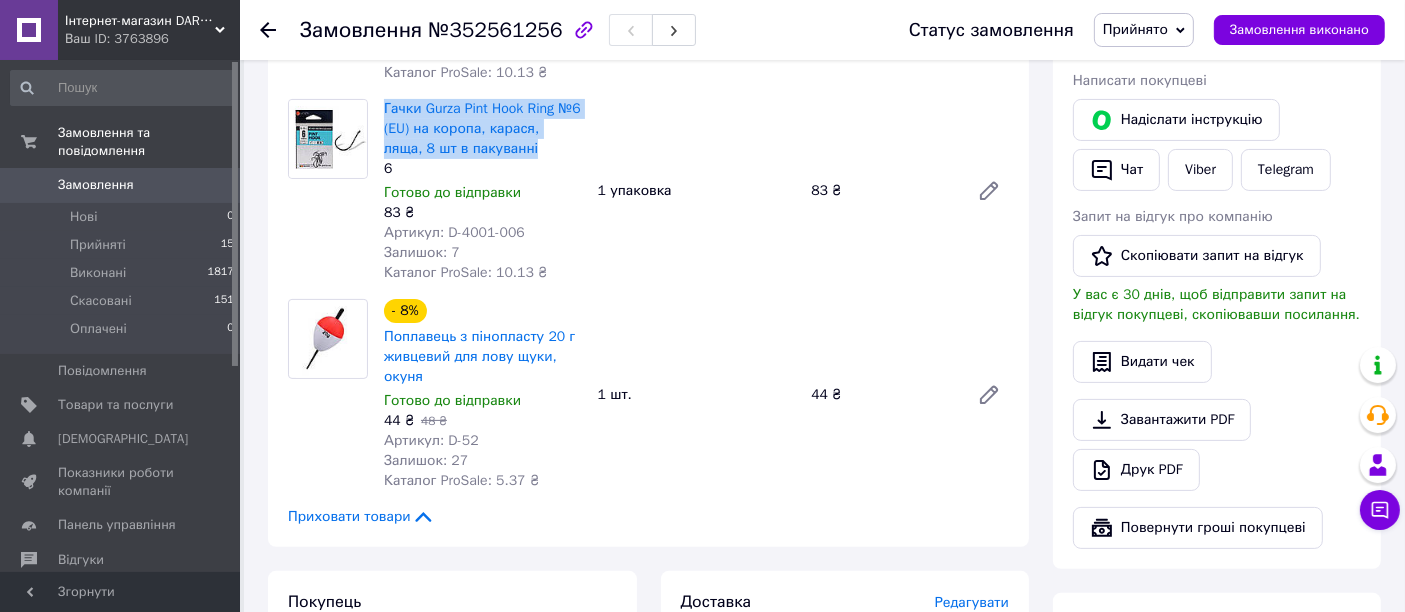 scroll, scrollTop: 444, scrollLeft: 0, axis: vertical 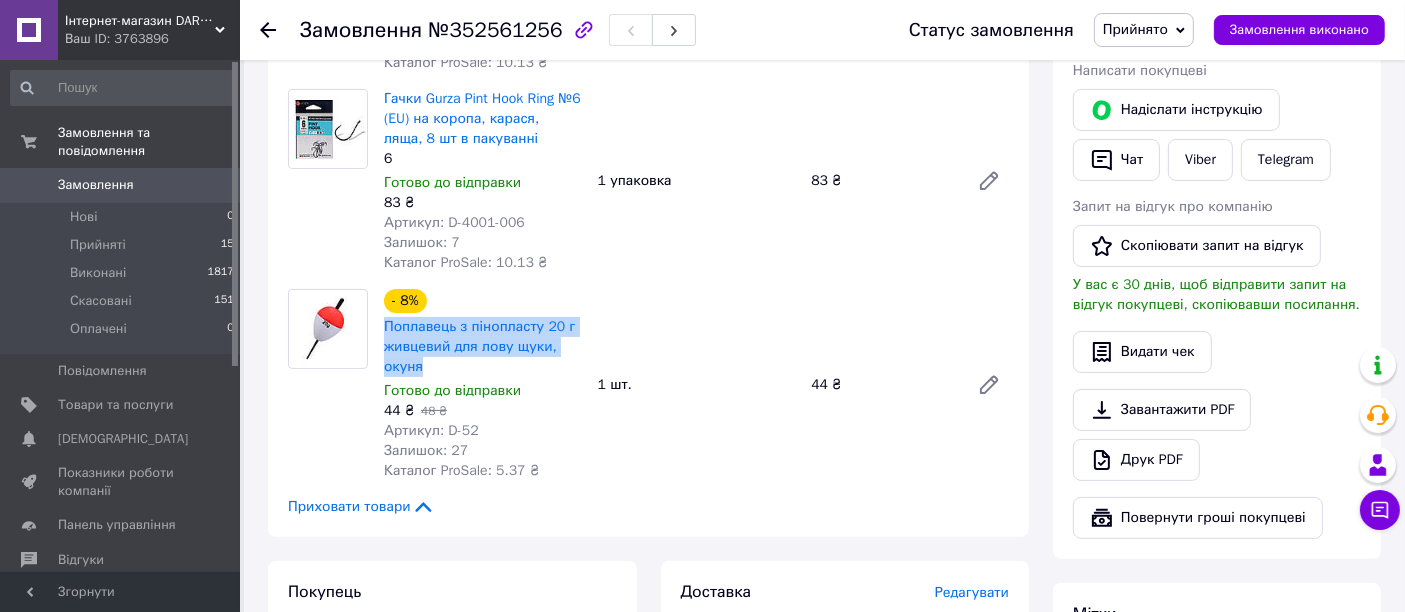 drag, startPoint x: 441, startPoint y: 347, endPoint x: 380, endPoint y: 307, distance: 72.94518 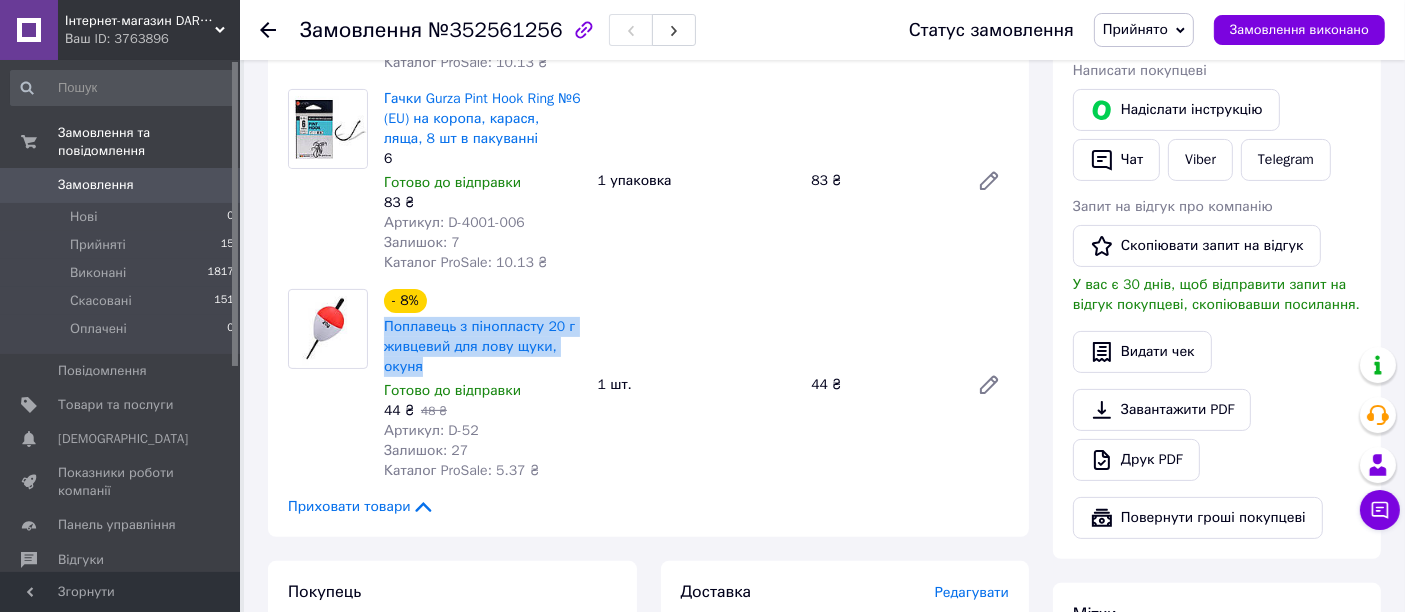 copy on "Поплавець з пінопласту 20 г живцевий для лову щуки, окуня" 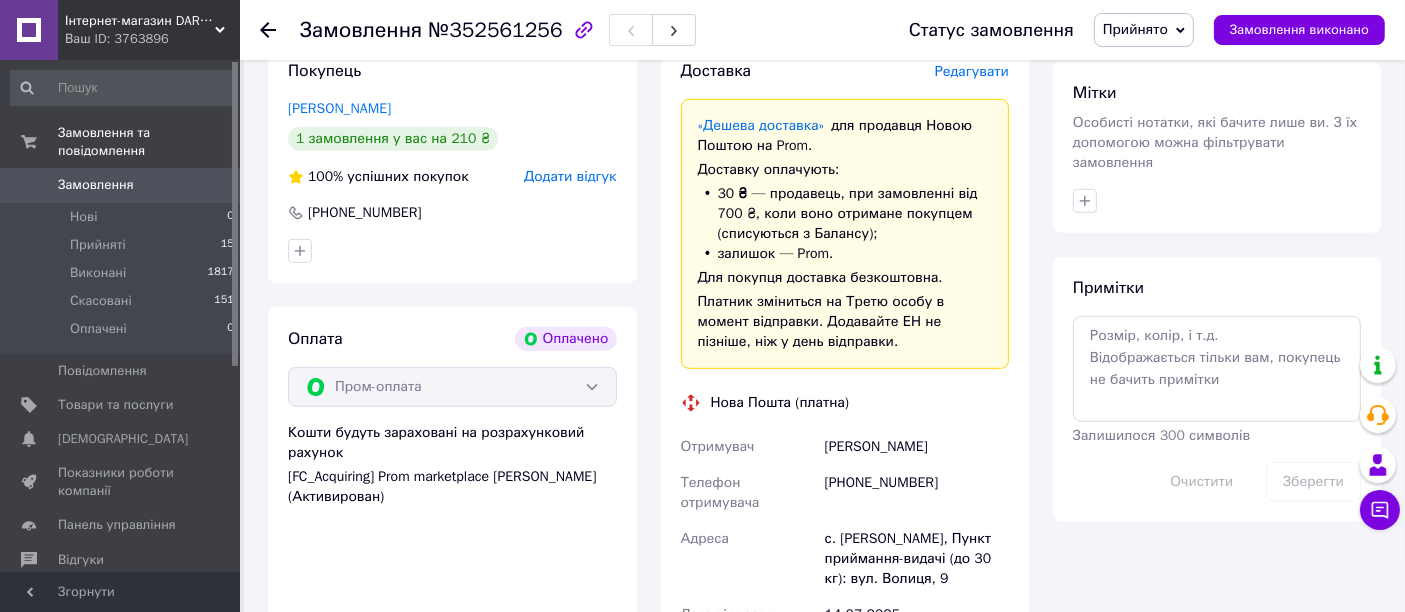 scroll, scrollTop: 1000, scrollLeft: 0, axis: vertical 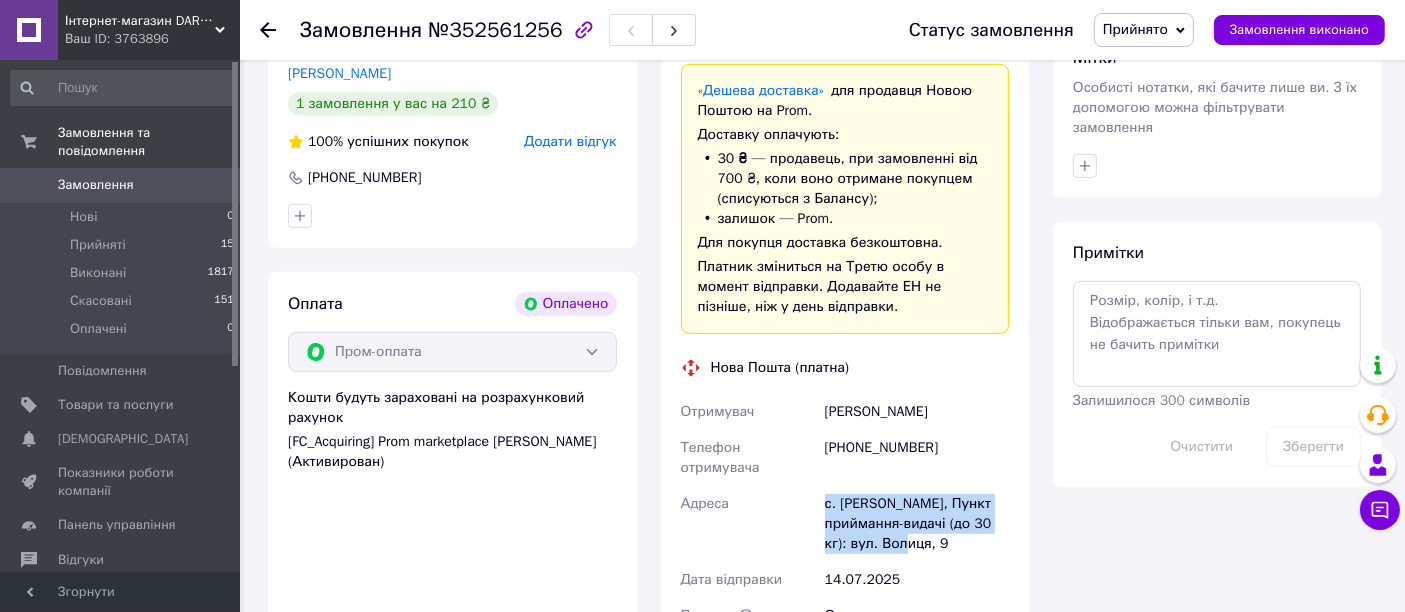 drag, startPoint x: 957, startPoint y: 516, endPoint x: 819, endPoint y: 465, distance: 147.12239 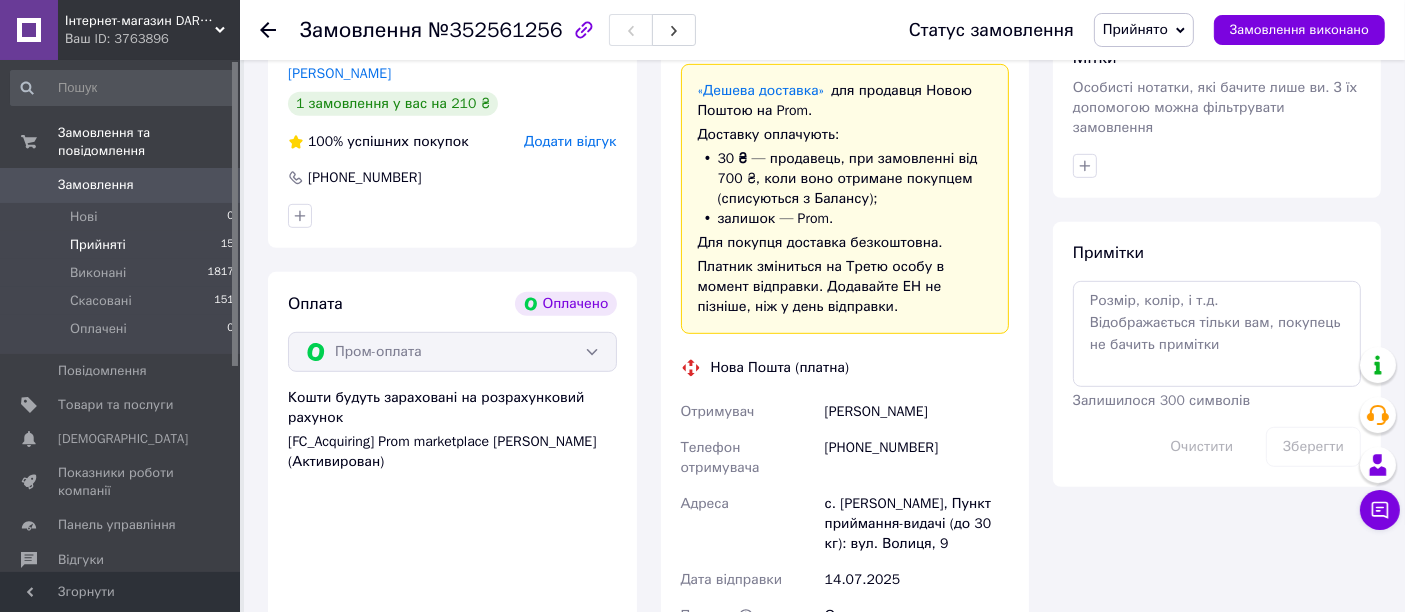 click on "Прийняті" at bounding box center [98, 245] 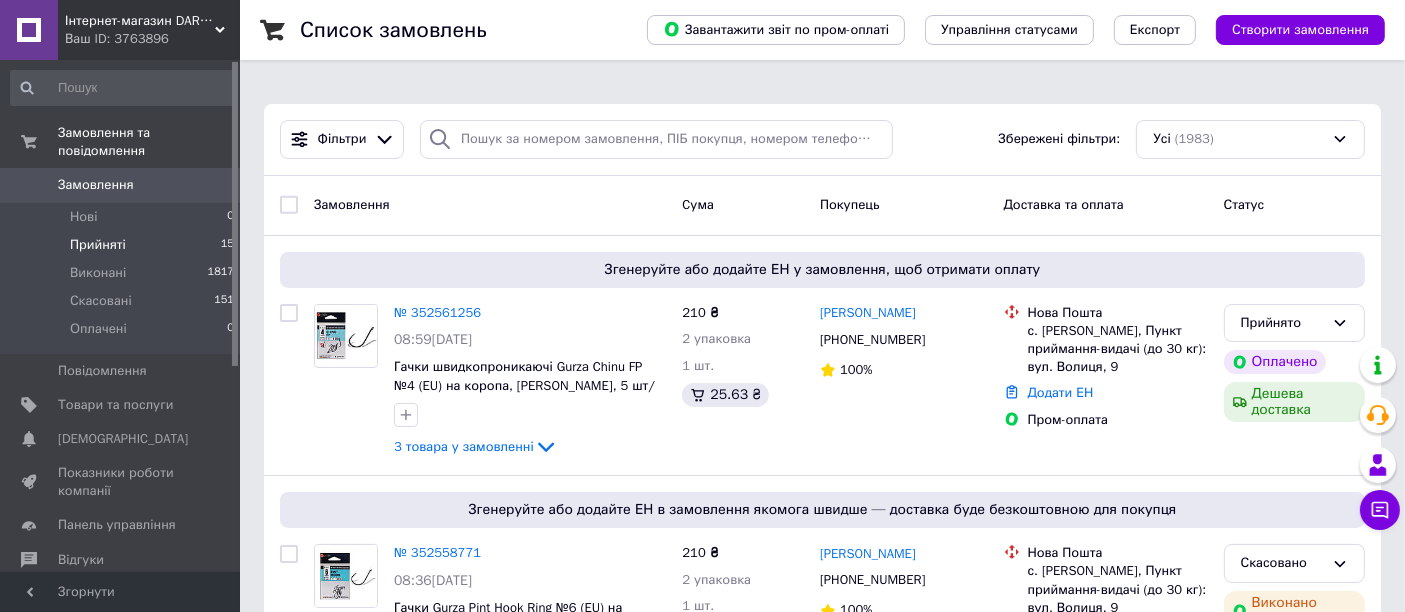 click on "Прийняті" at bounding box center [98, 245] 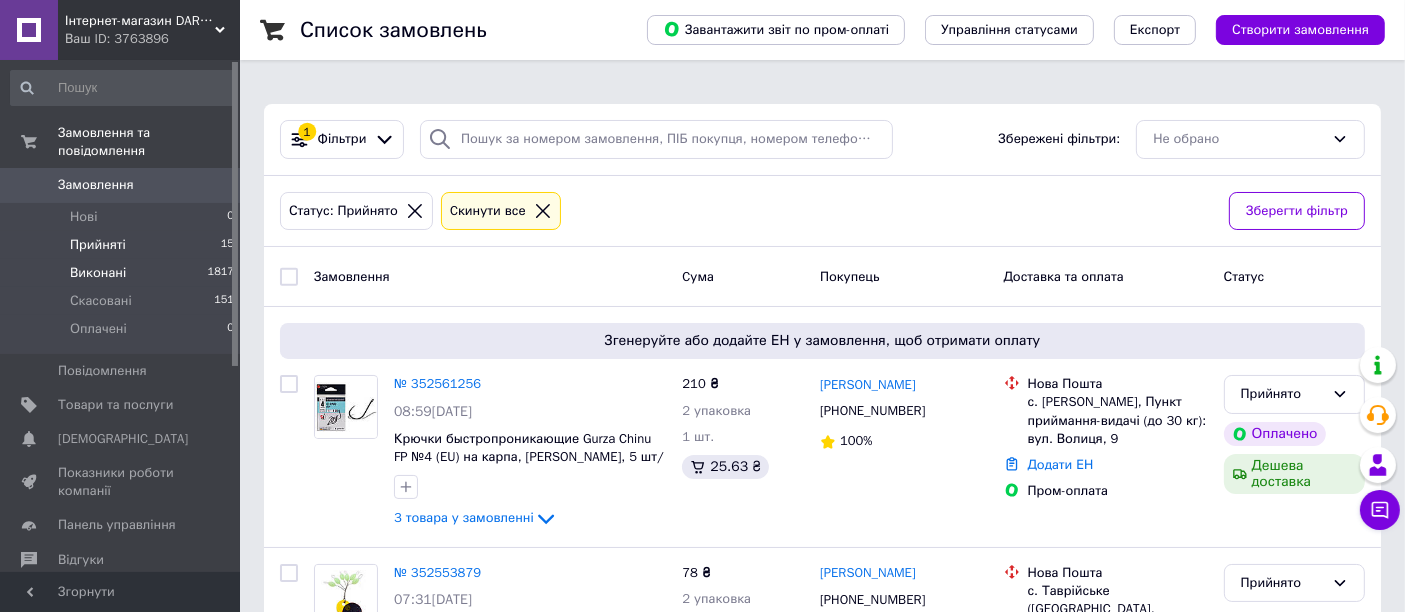 click on "Виконані" at bounding box center (98, 273) 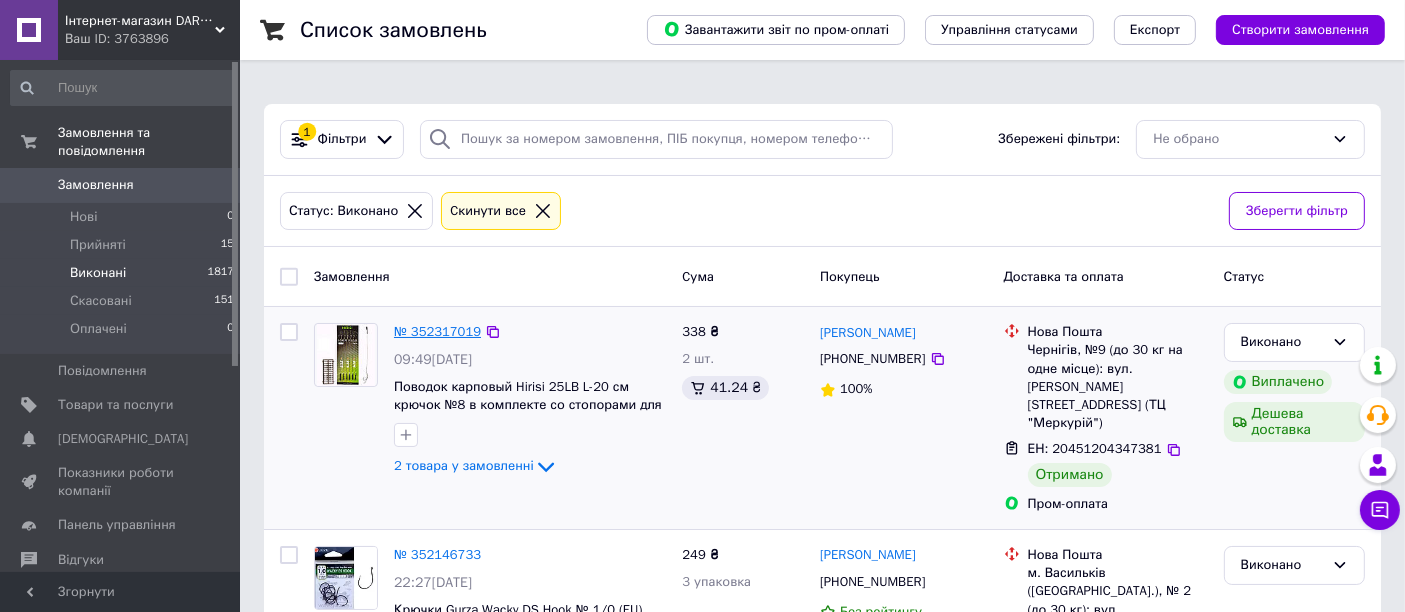 click on "№ 352317019" at bounding box center [437, 331] 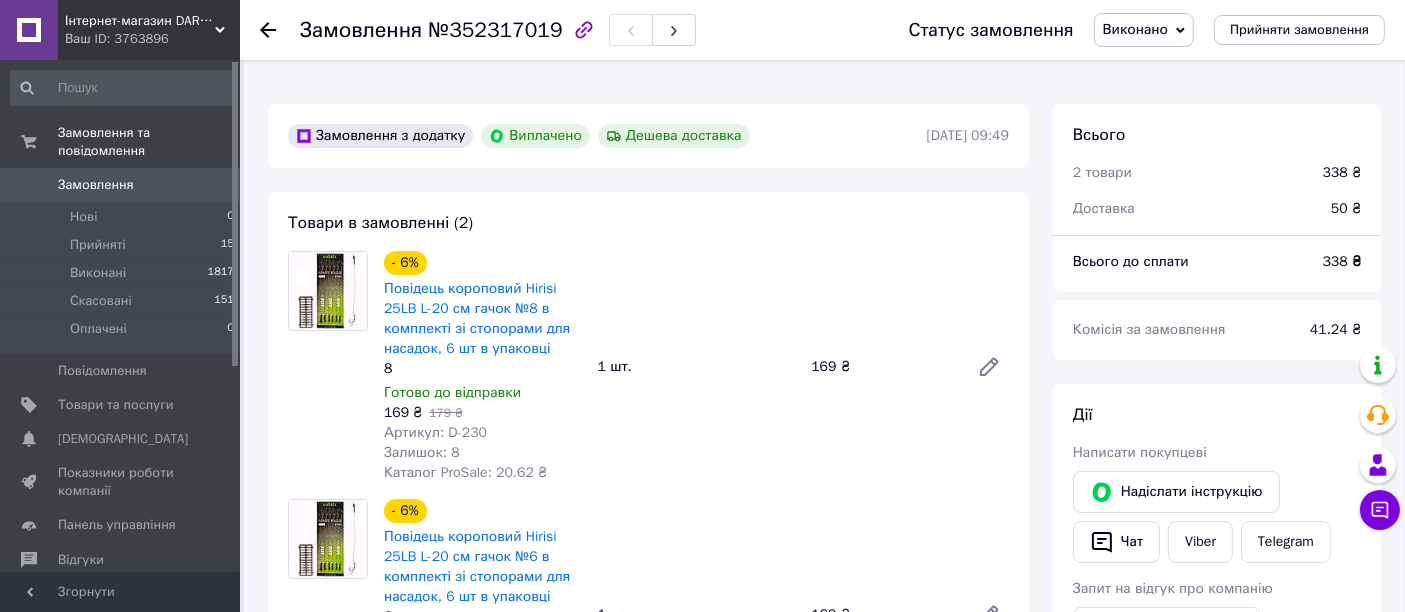 scroll, scrollTop: 232, scrollLeft: 0, axis: vertical 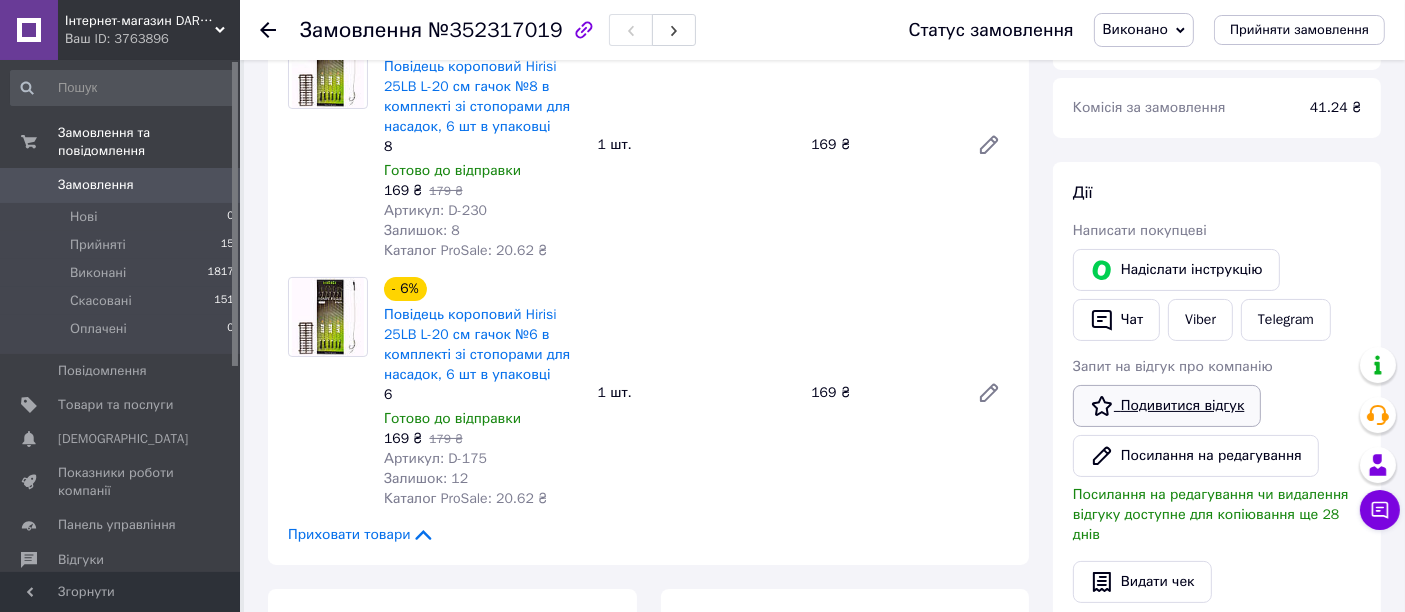 click on "Подивитися відгук" at bounding box center [1167, 406] 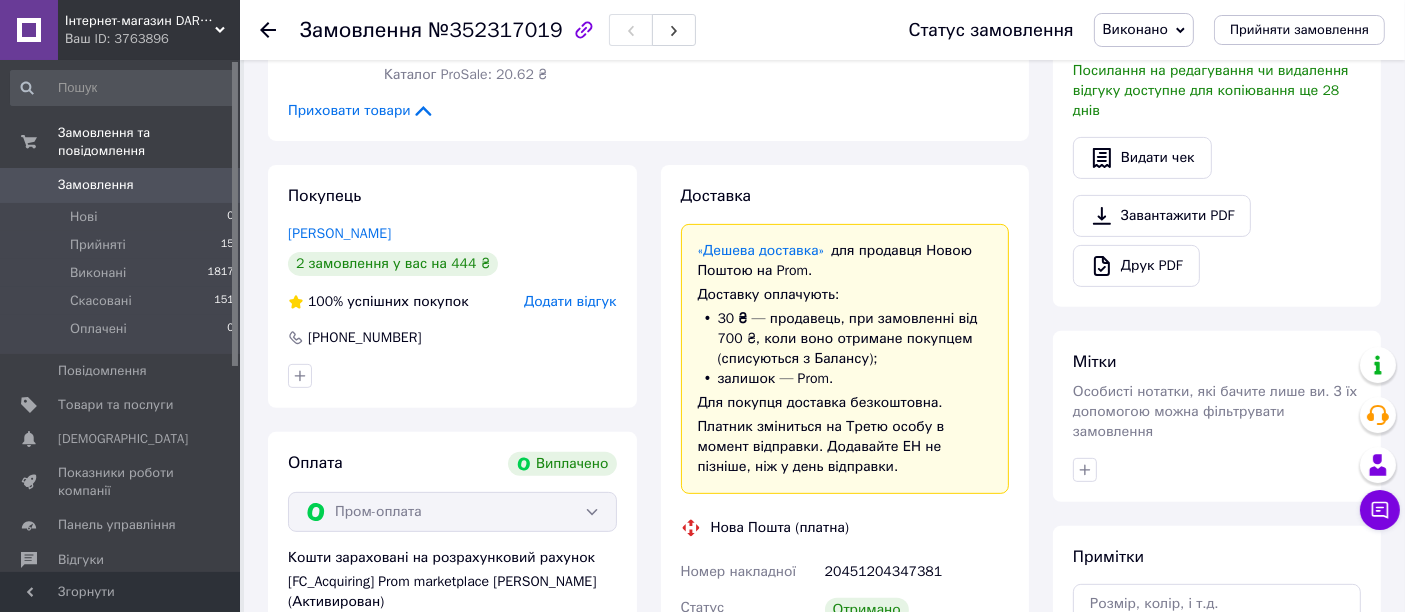 scroll, scrollTop: 444, scrollLeft: 0, axis: vertical 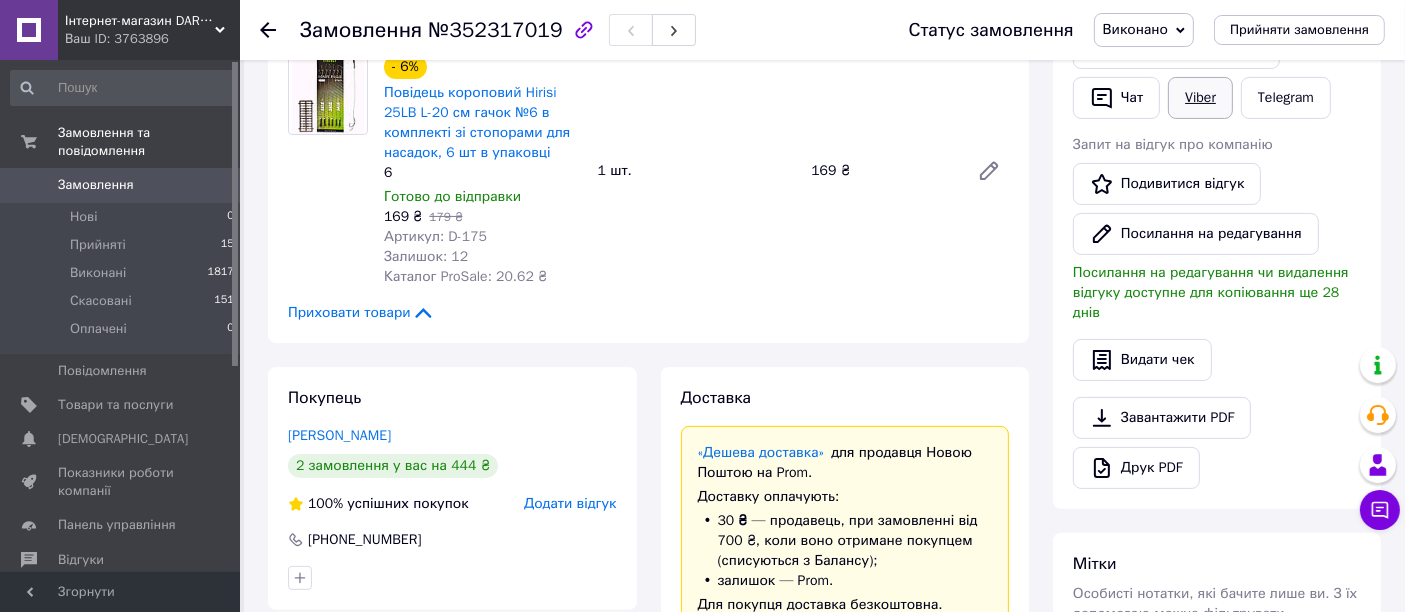 click on "Viber" at bounding box center (1200, 98) 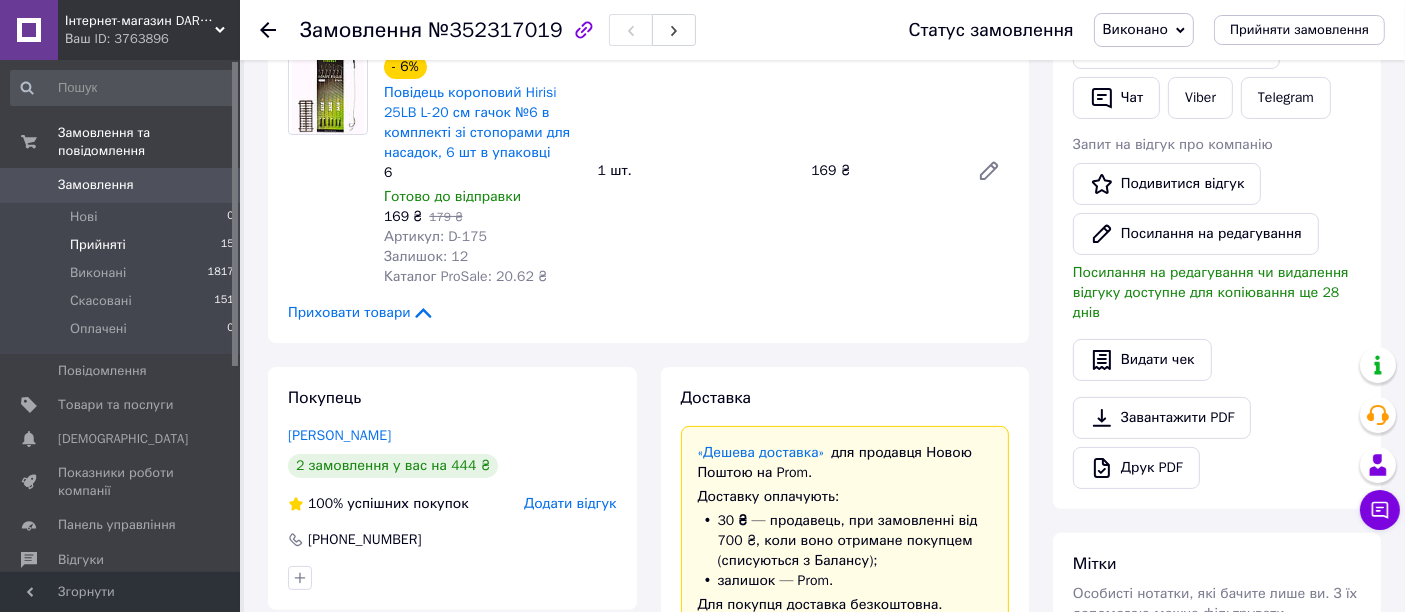 click on "Прийняті" at bounding box center (98, 245) 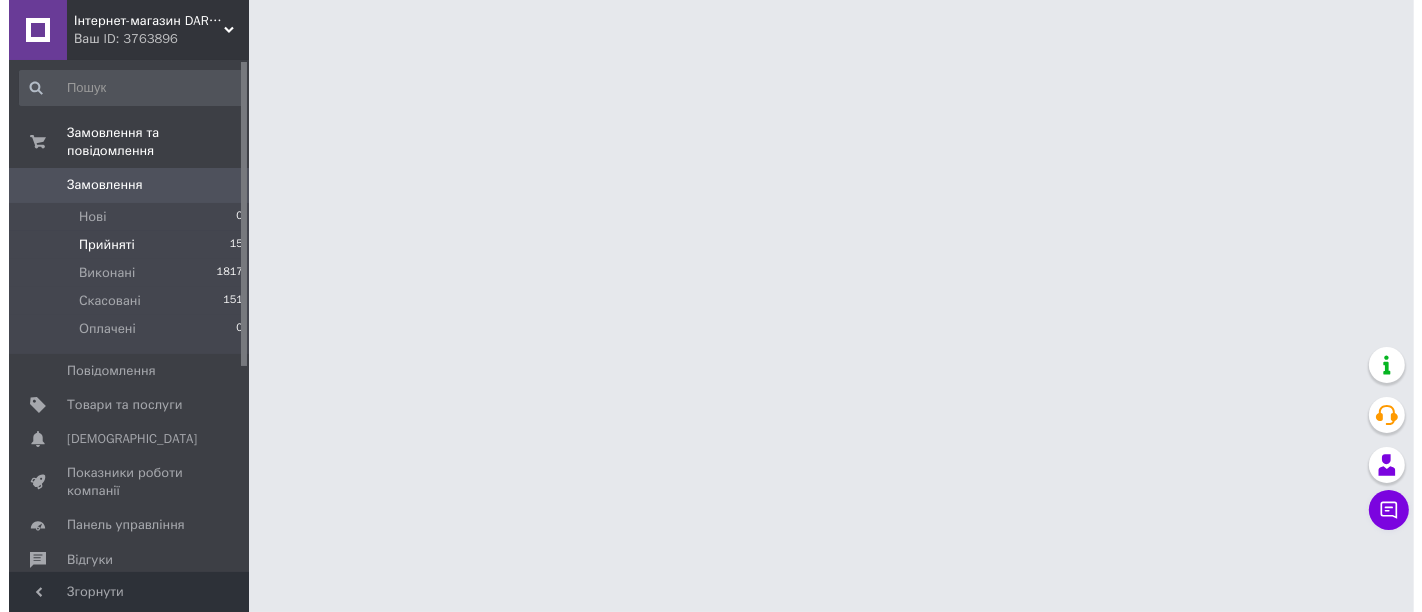 scroll, scrollTop: 0, scrollLeft: 0, axis: both 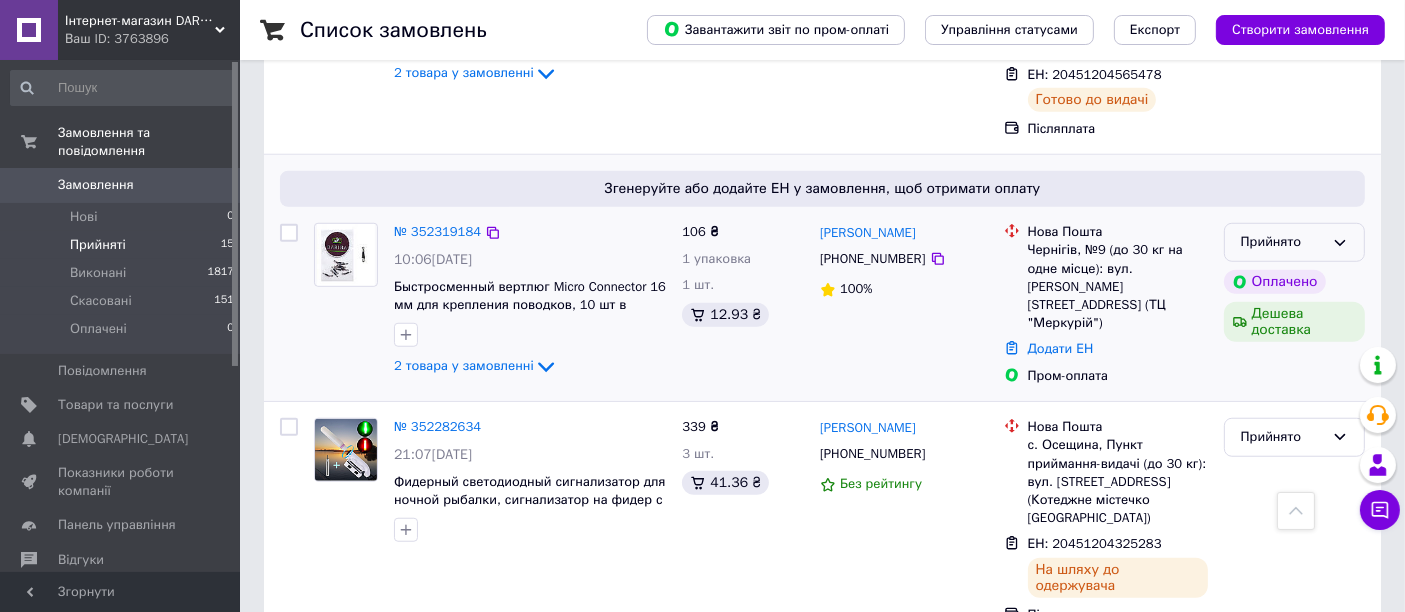 click on "Прийнято" at bounding box center [1282, 242] 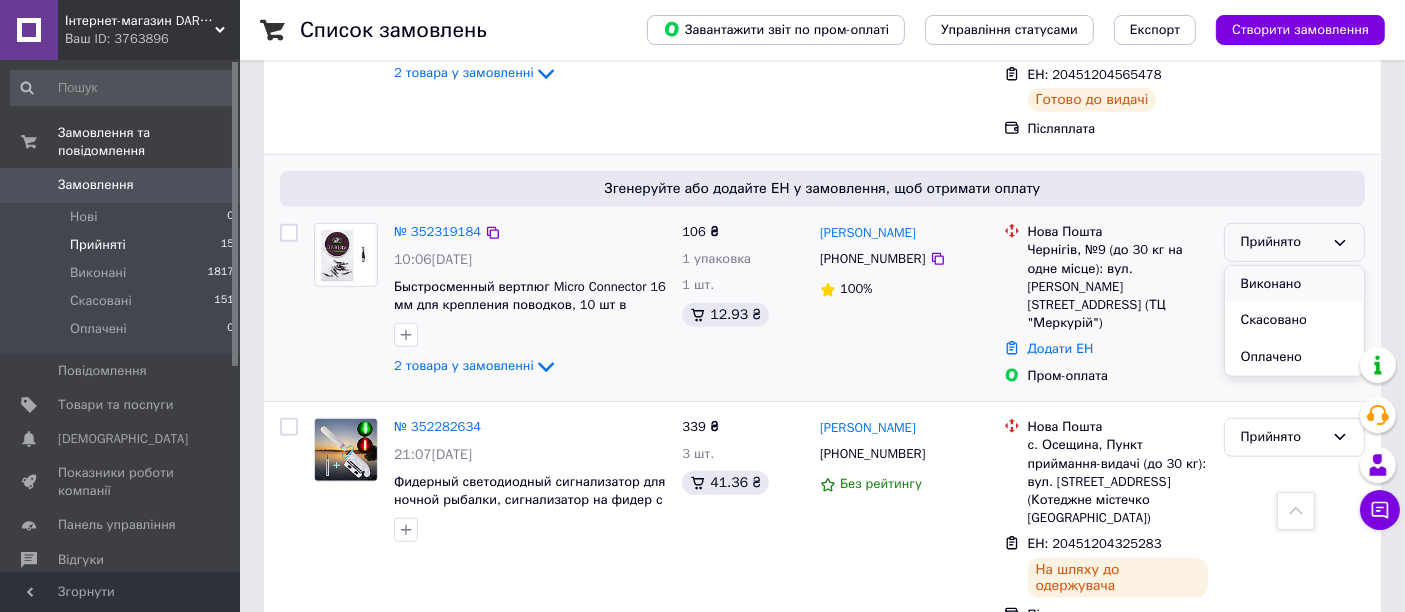 click on "Виконано" at bounding box center [1294, 284] 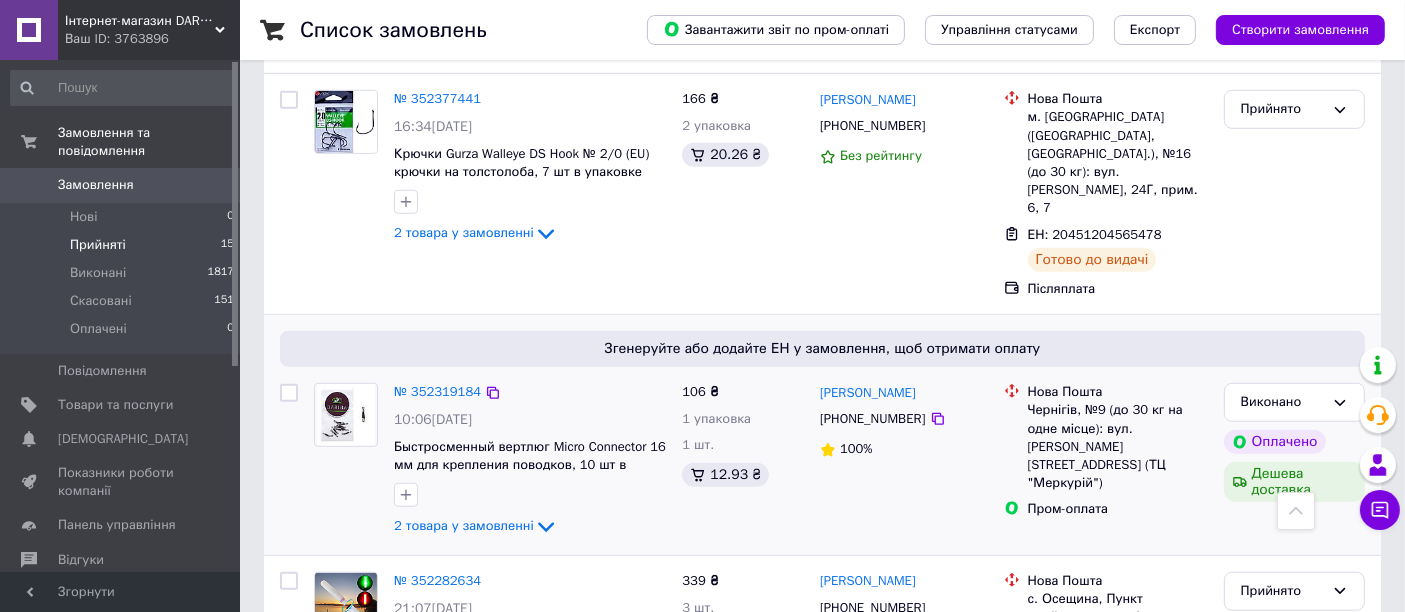 scroll, scrollTop: 1555, scrollLeft: 0, axis: vertical 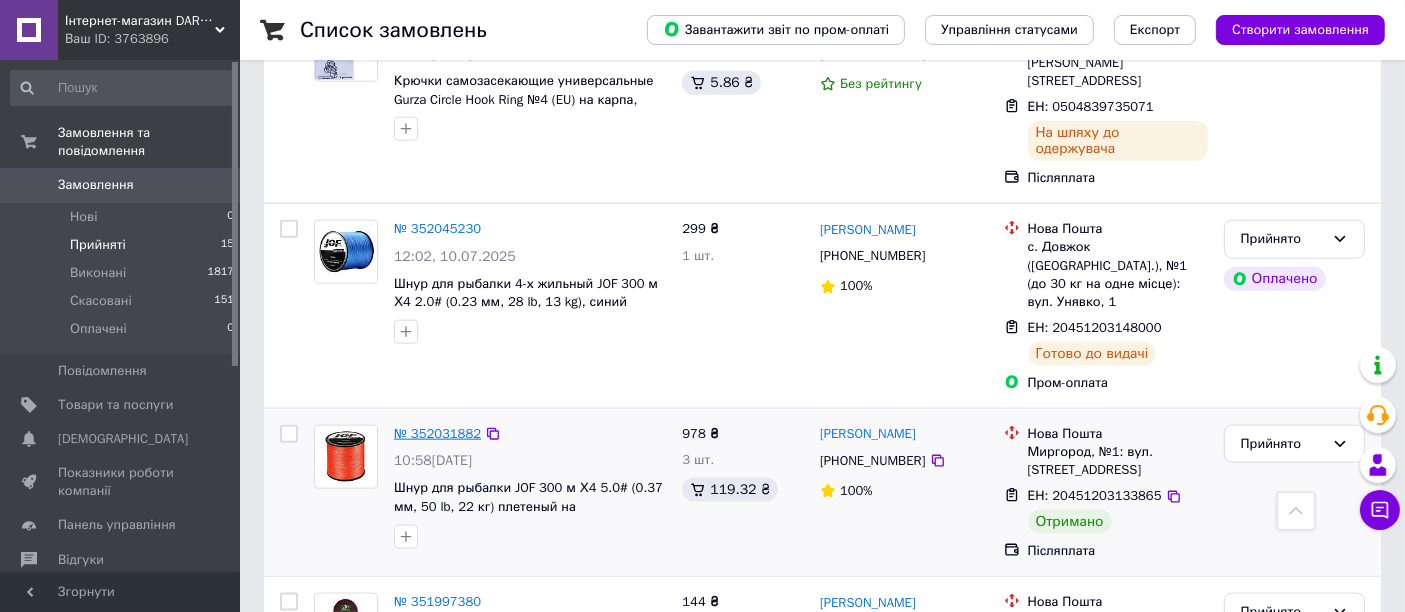 click on "№ 352031882" at bounding box center (437, 433) 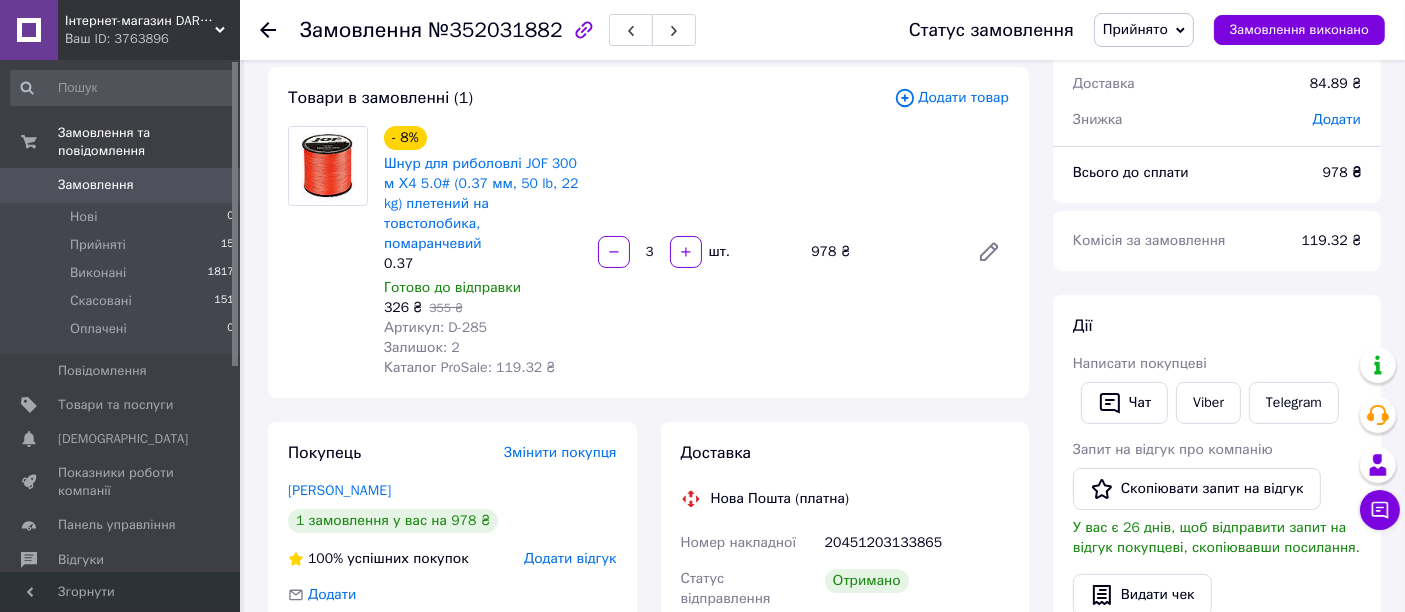 scroll, scrollTop: 114, scrollLeft: 0, axis: vertical 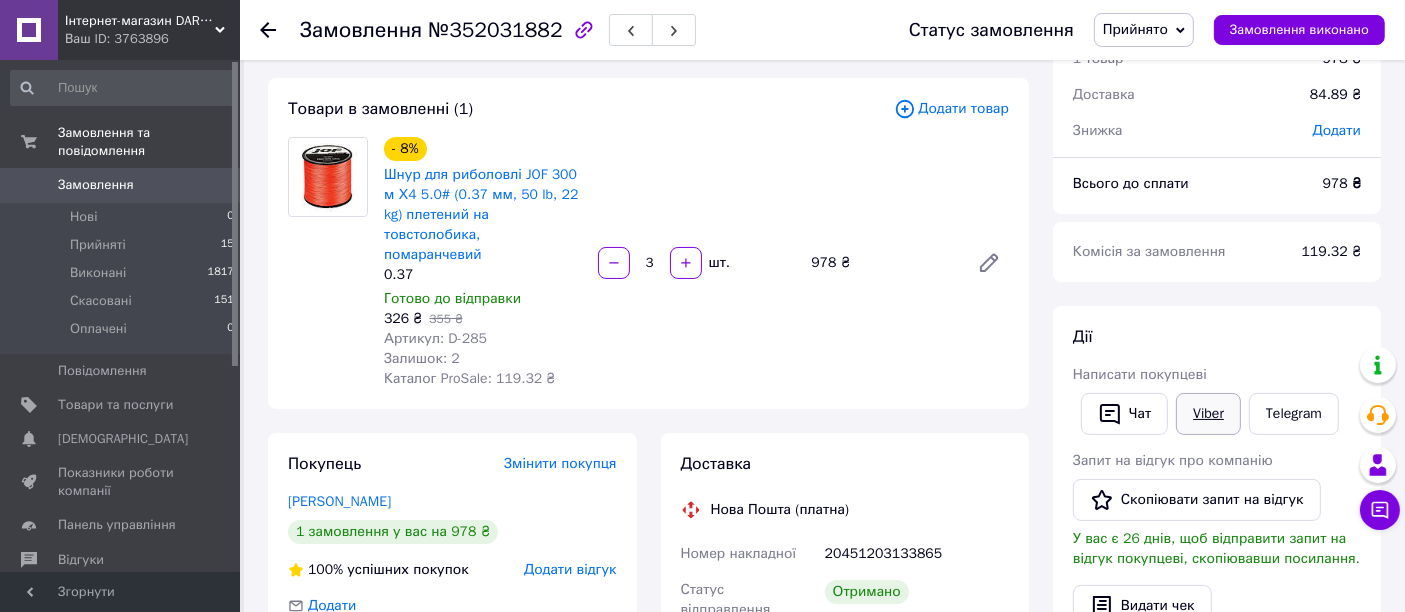 click on "Viber" at bounding box center [1208, 414] 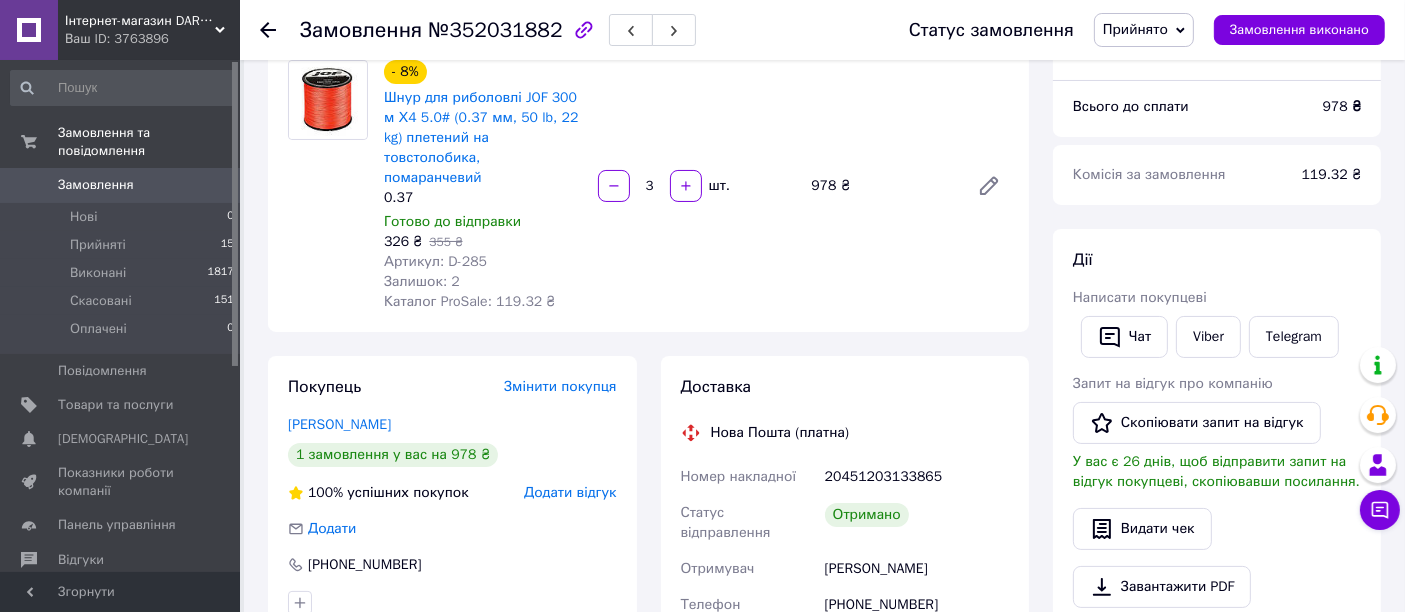 scroll, scrollTop: 225, scrollLeft: 0, axis: vertical 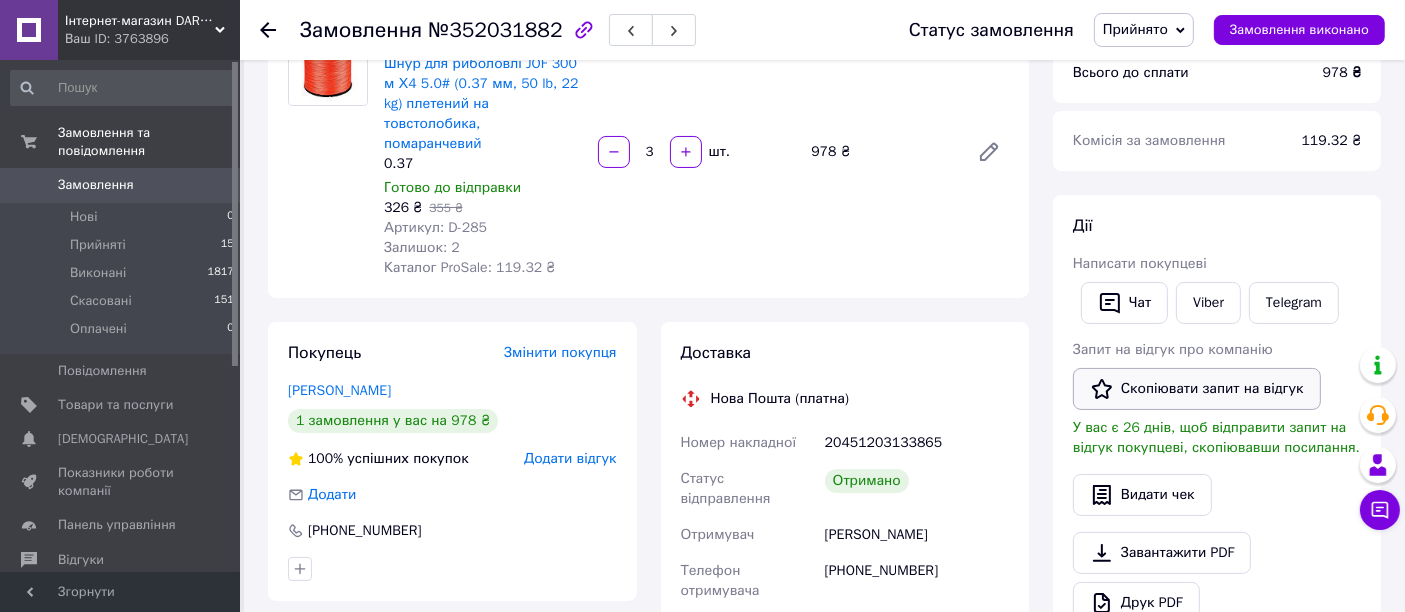 click on "Скопіювати запит на відгук" at bounding box center (1197, 389) 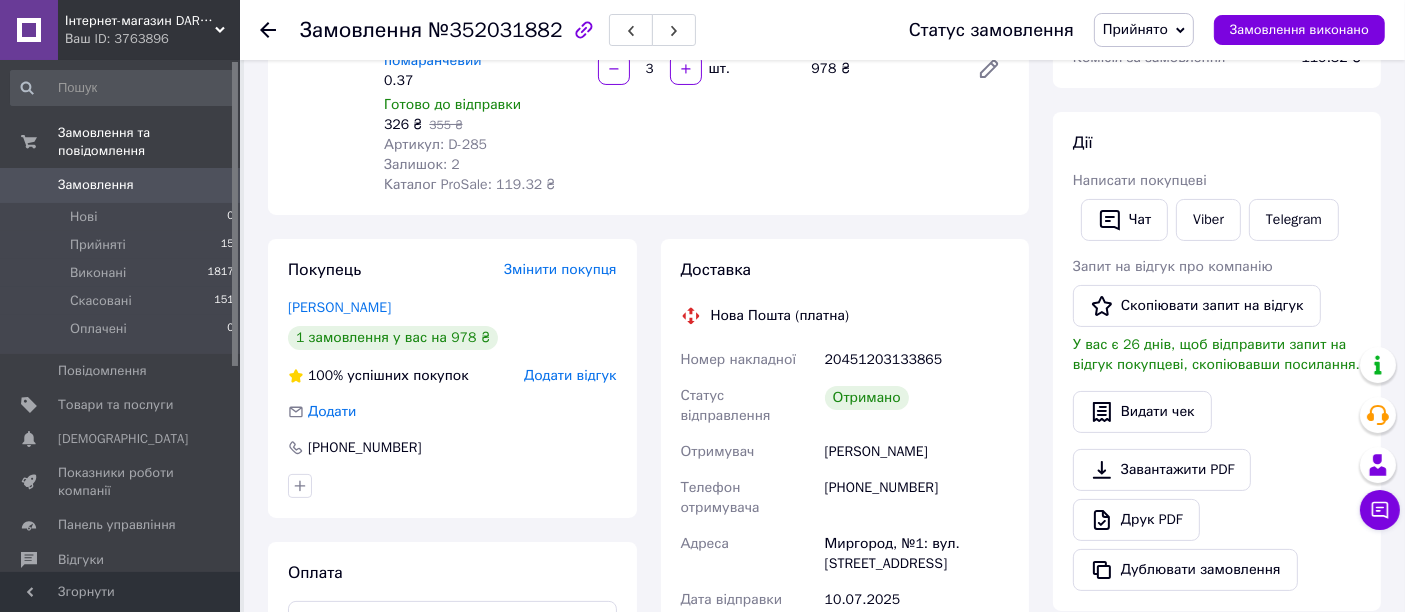 scroll, scrollTop: 336, scrollLeft: 0, axis: vertical 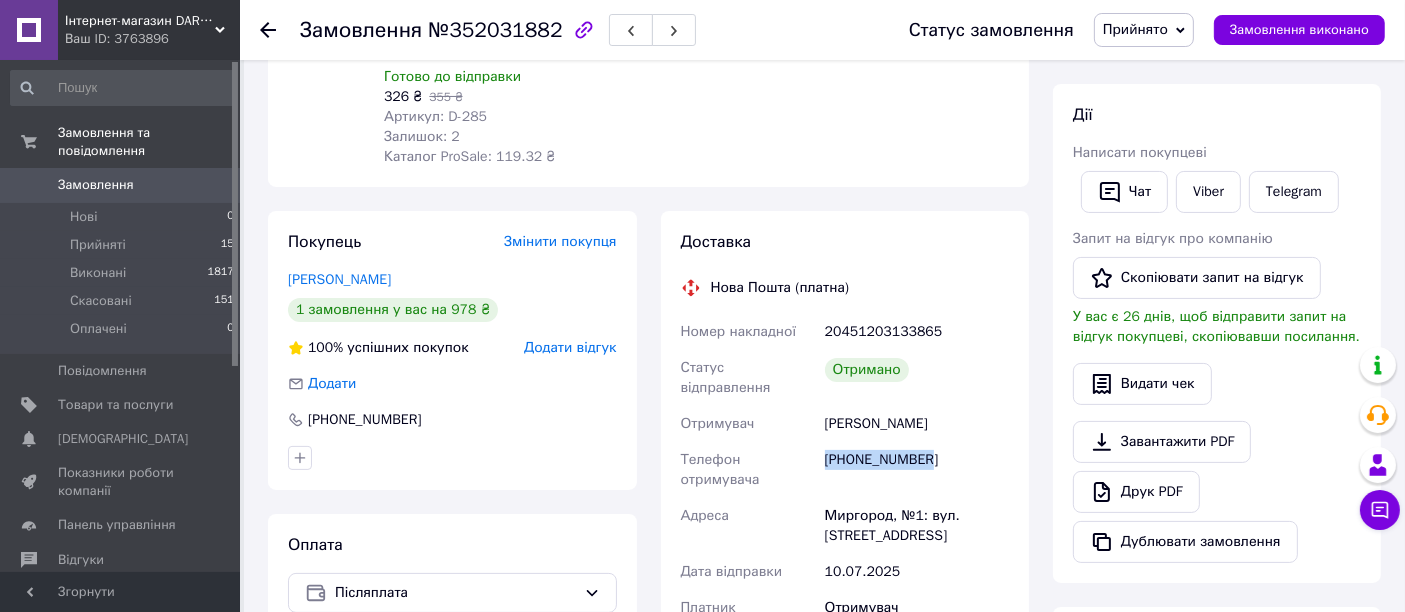 drag, startPoint x: 948, startPoint y: 423, endPoint x: 817, endPoint y: 420, distance: 131.03435 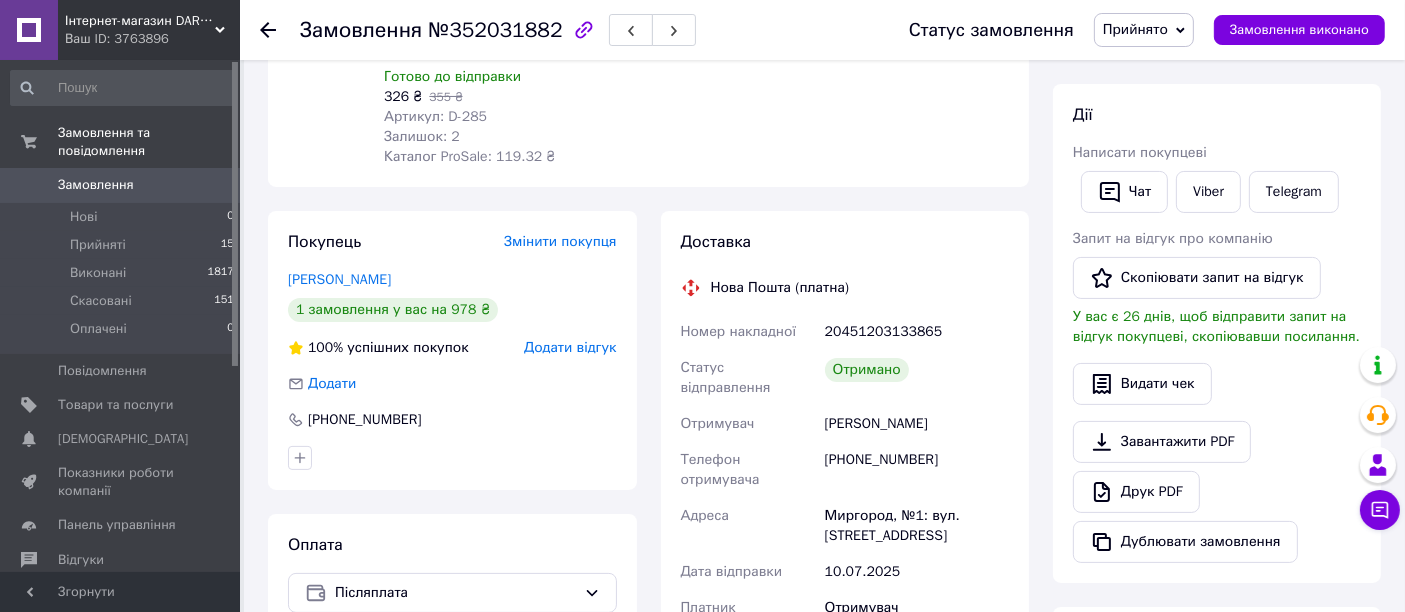 click on "Черняк Володимир" at bounding box center (917, 424) 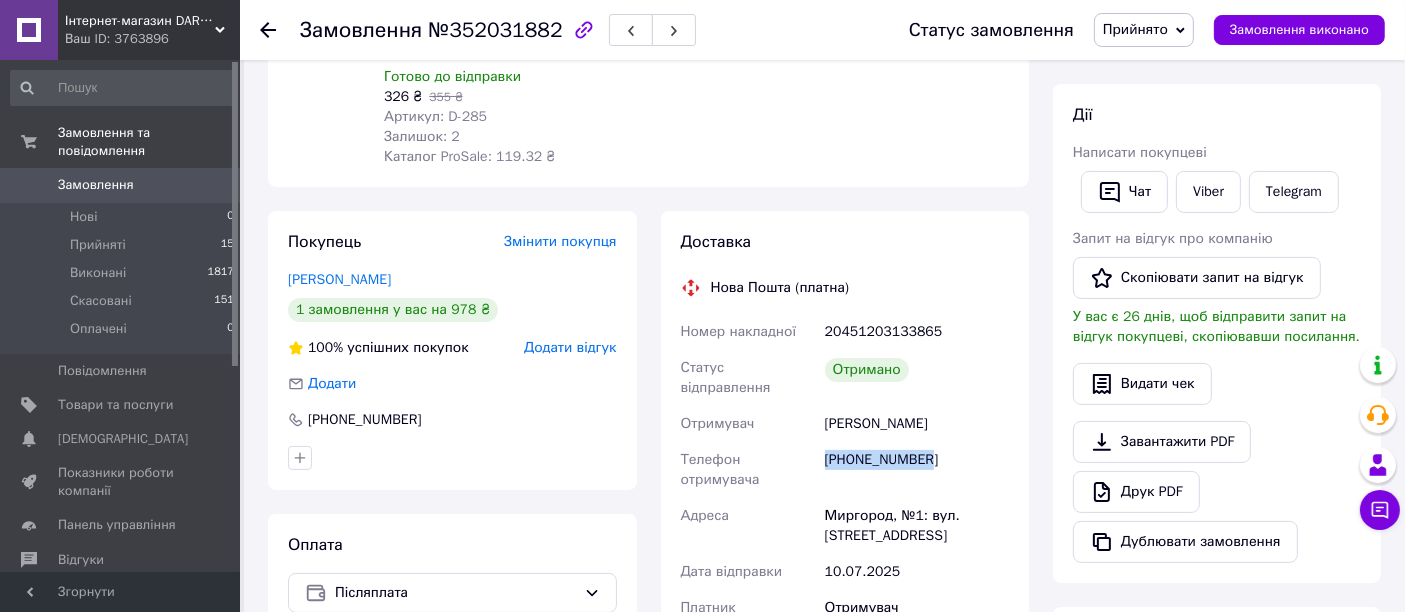 drag, startPoint x: 943, startPoint y: 422, endPoint x: 821, endPoint y: 430, distance: 122.26202 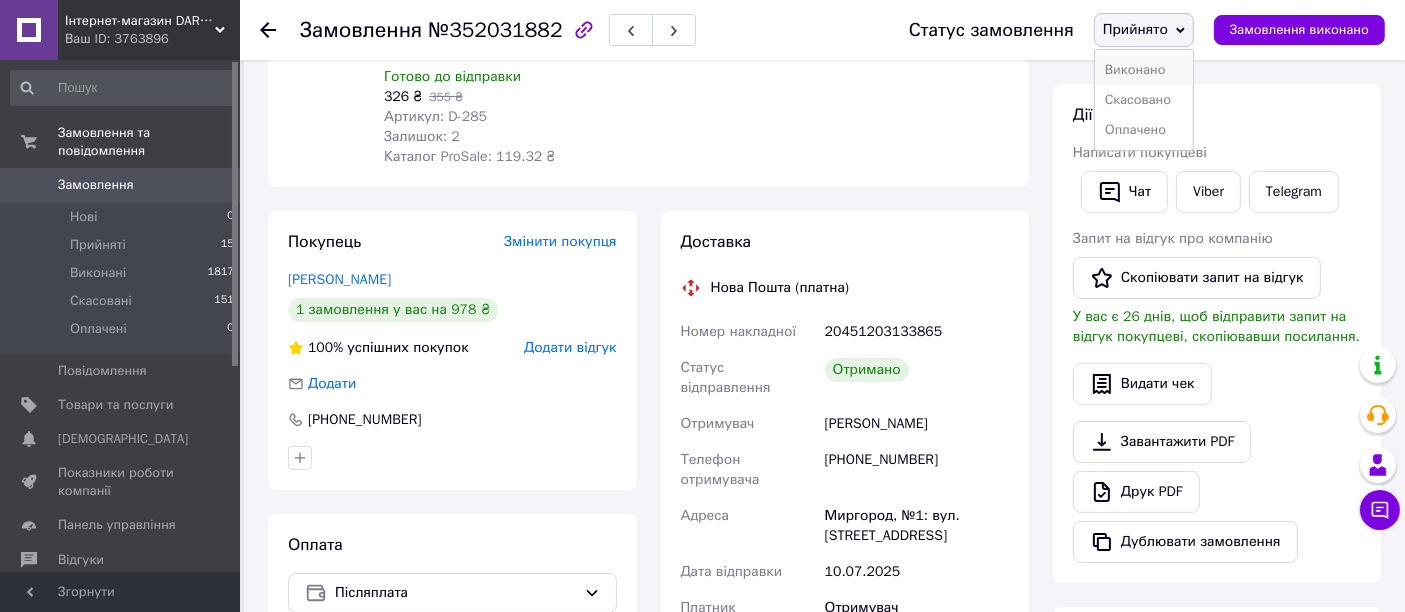 click on "Виконано" at bounding box center [1144, 70] 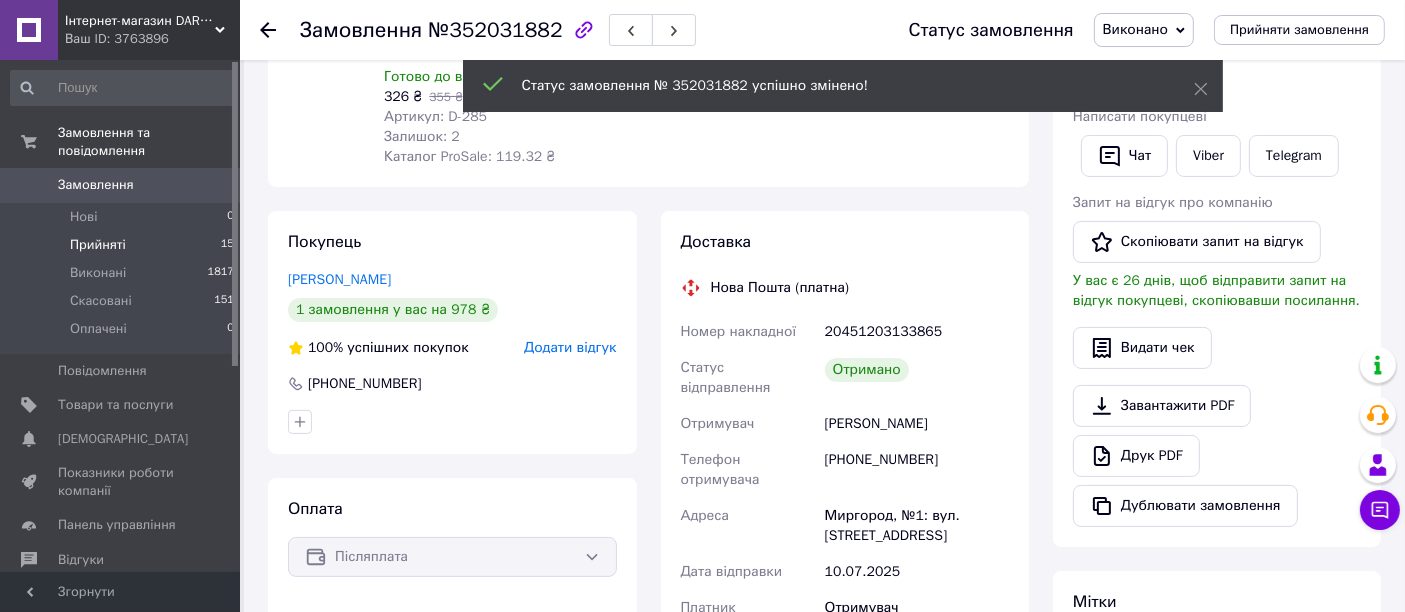 click on "Прийняті" at bounding box center [98, 245] 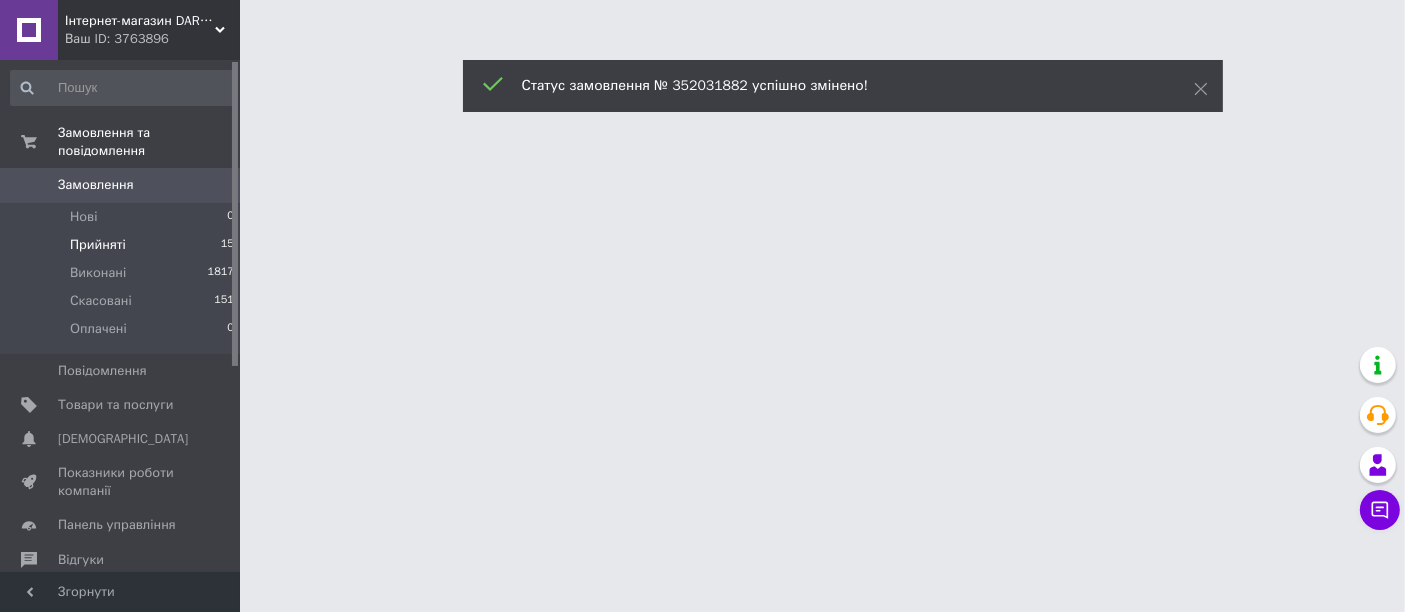 scroll, scrollTop: 0, scrollLeft: 0, axis: both 